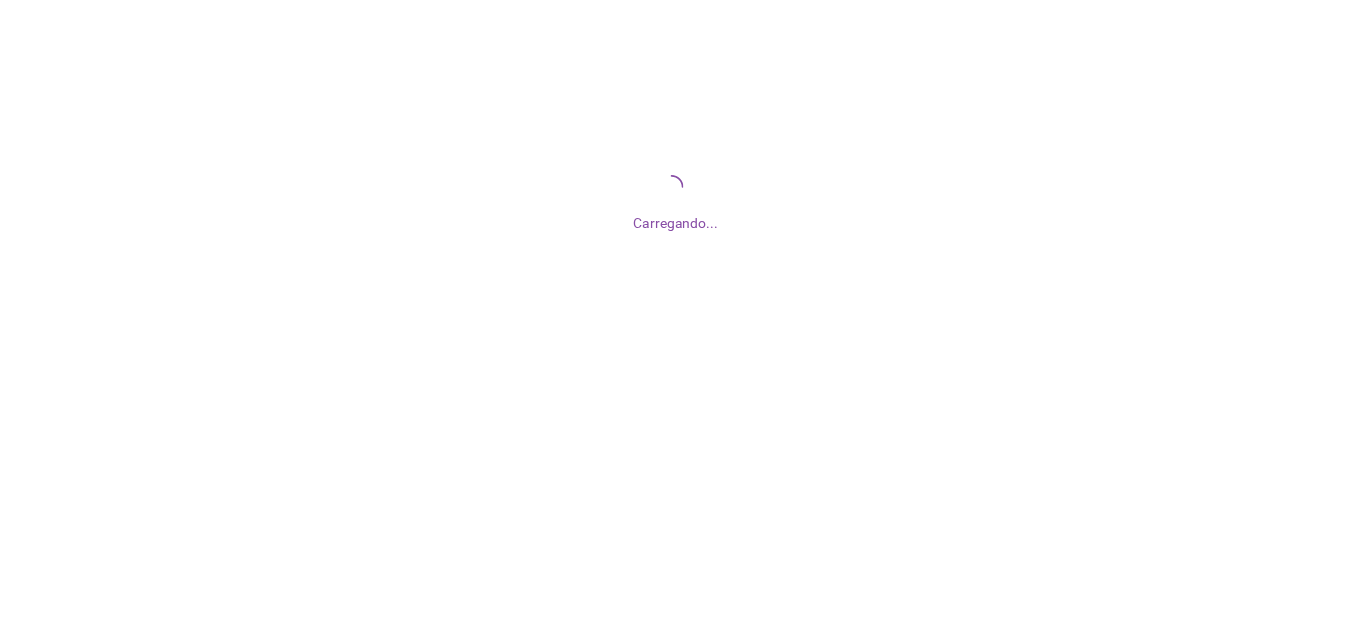 scroll, scrollTop: 0, scrollLeft: 0, axis: both 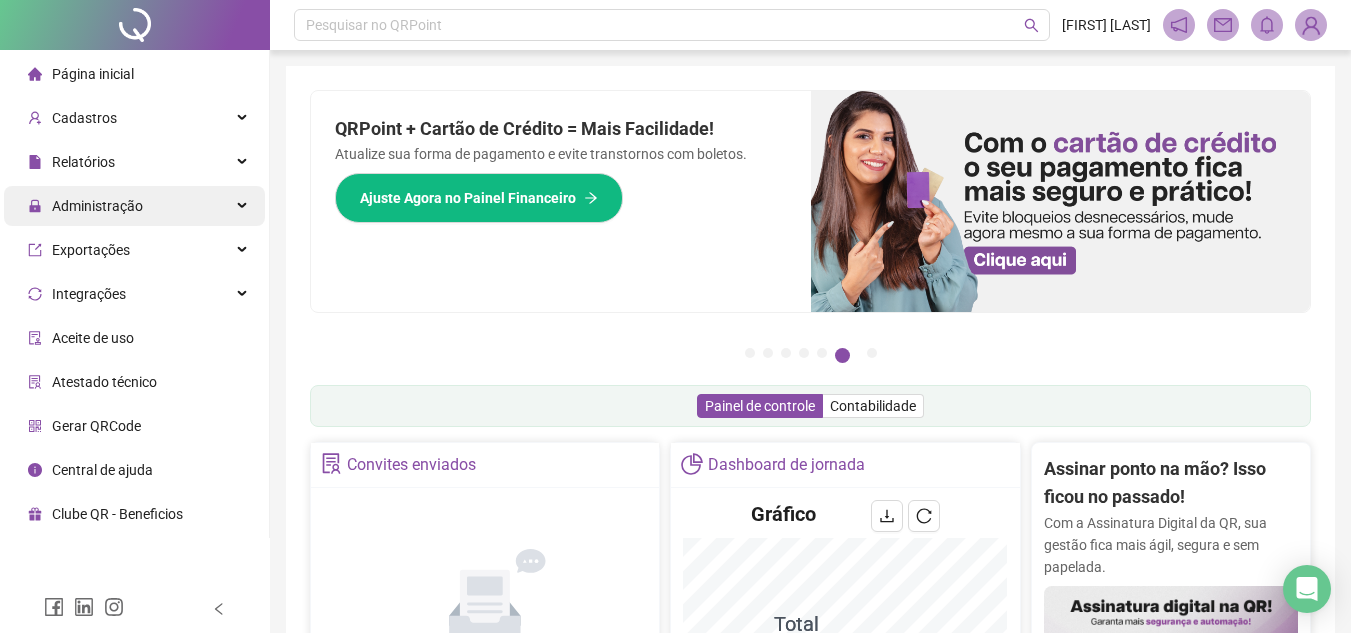 click on "Administração" at bounding box center [85, 206] 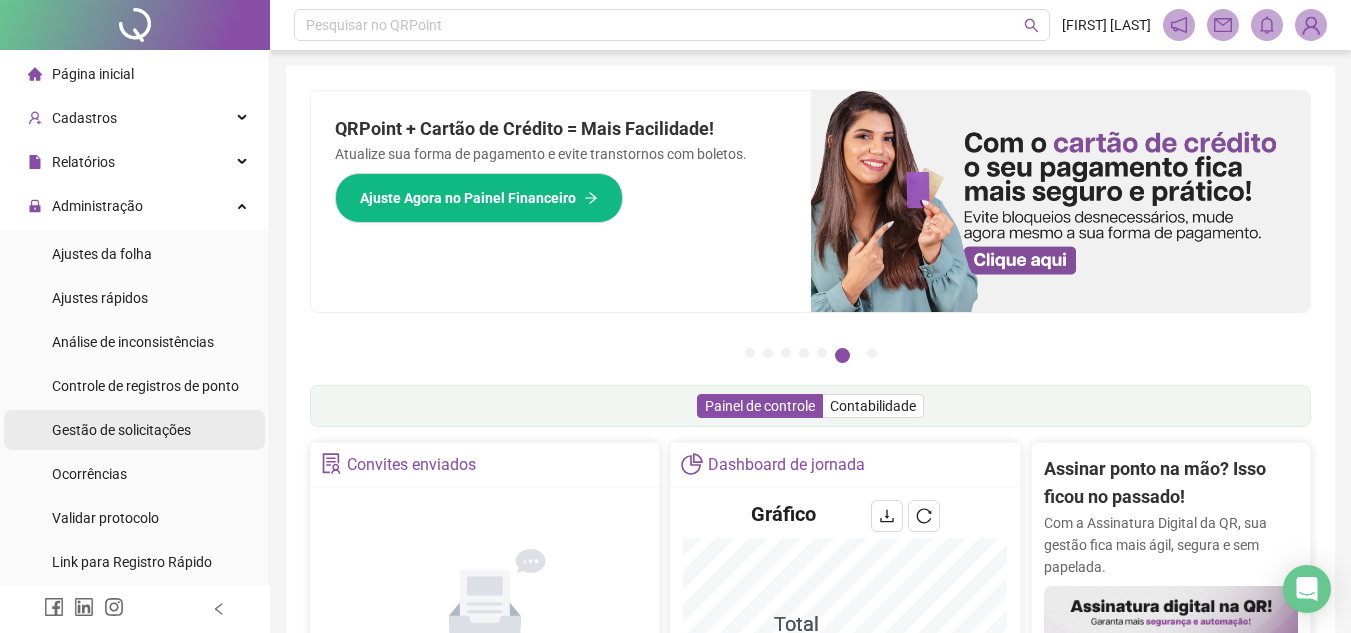 click on "Gestão de solicitações" at bounding box center (121, 430) 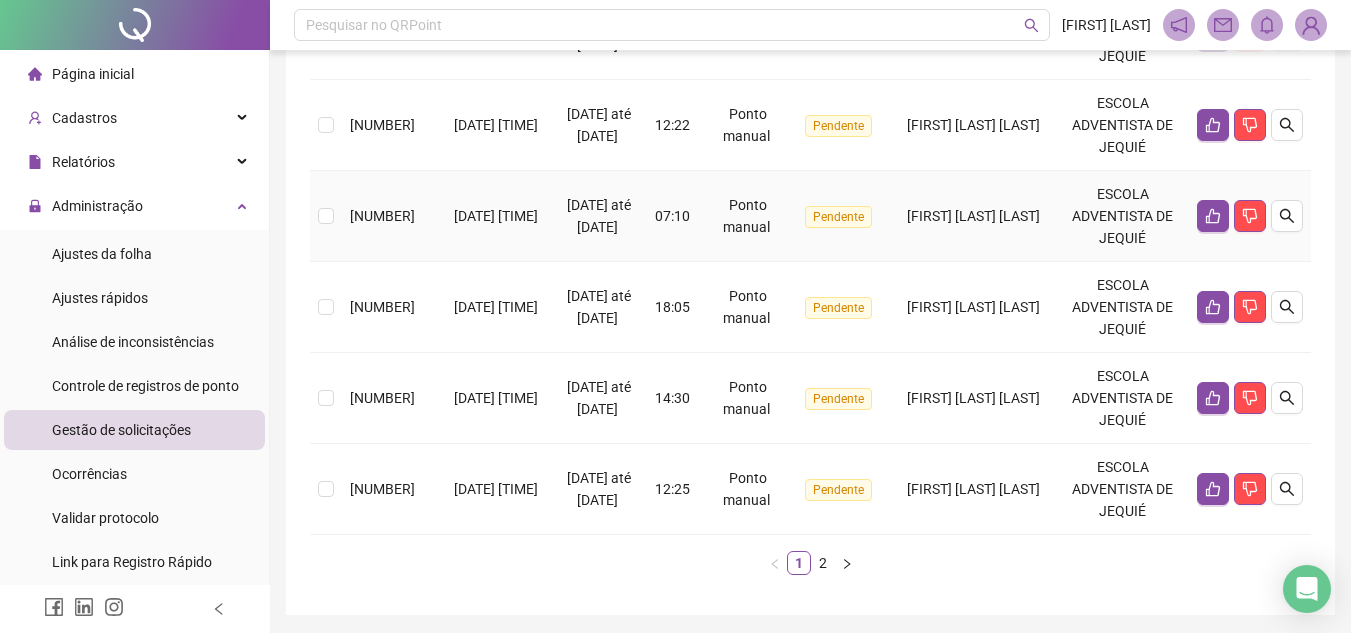 scroll, scrollTop: 968, scrollLeft: 0, axis: vertical 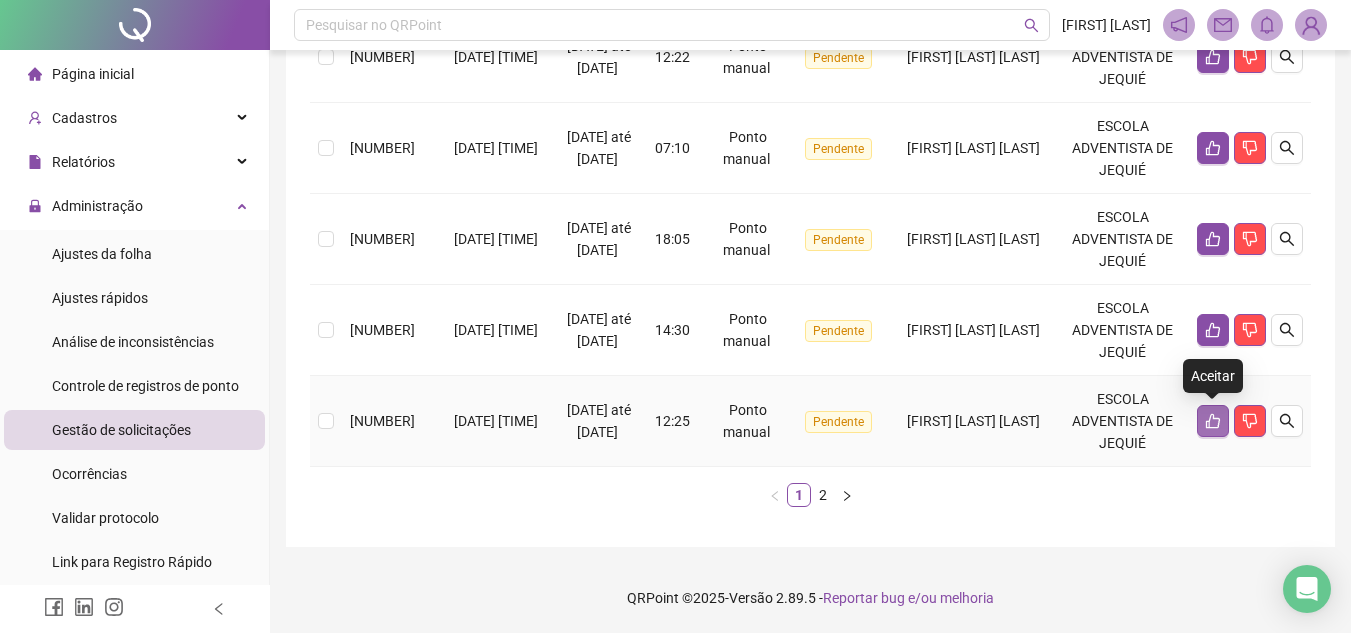 click 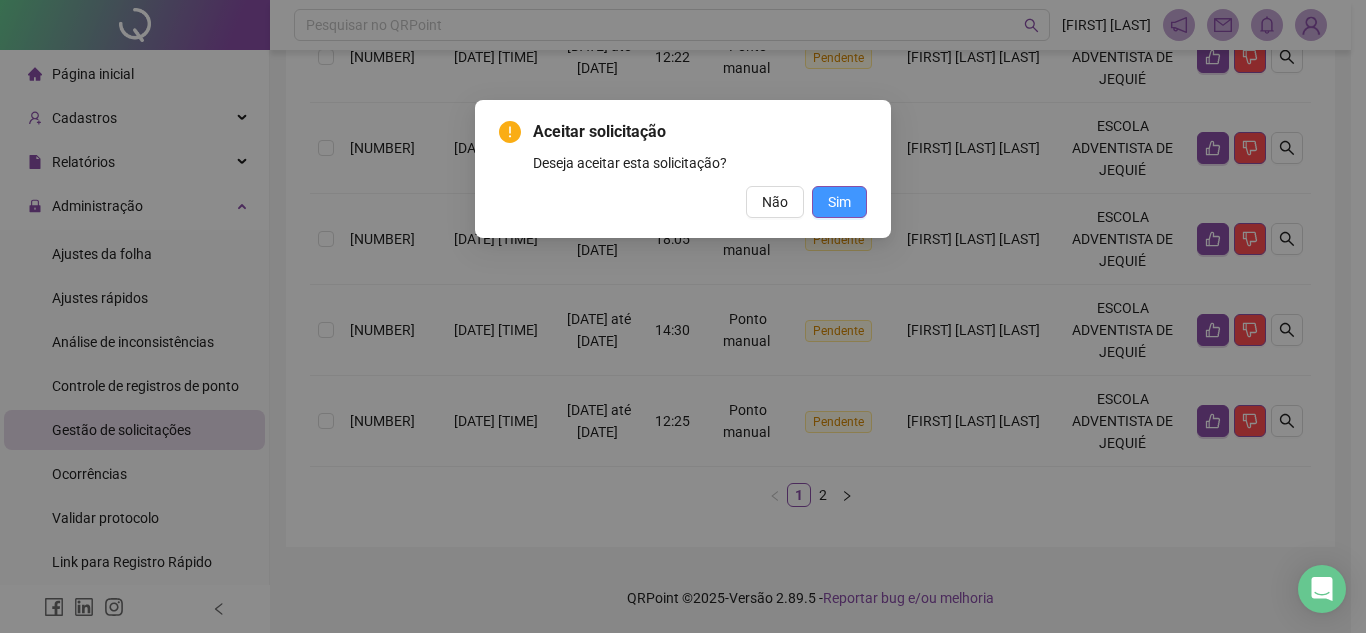 click on "Sim" at bounding box center [839, 202] 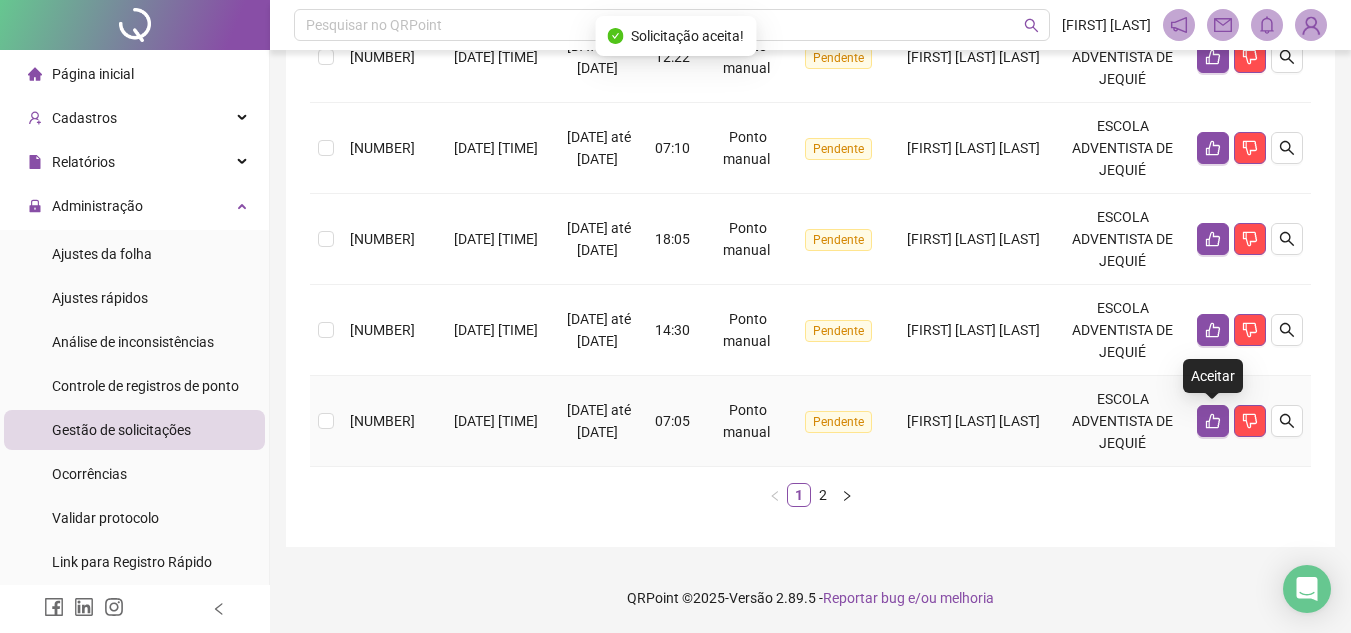 click 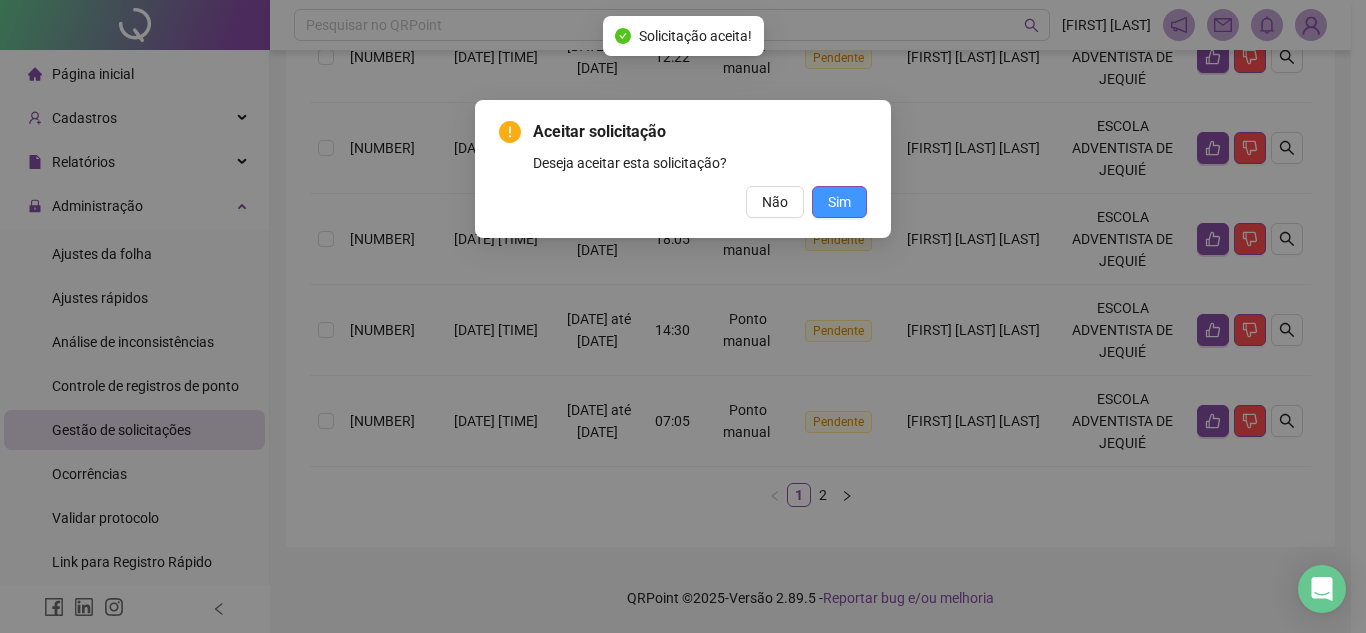 click on "Sim" at bounding box center [839, 202] 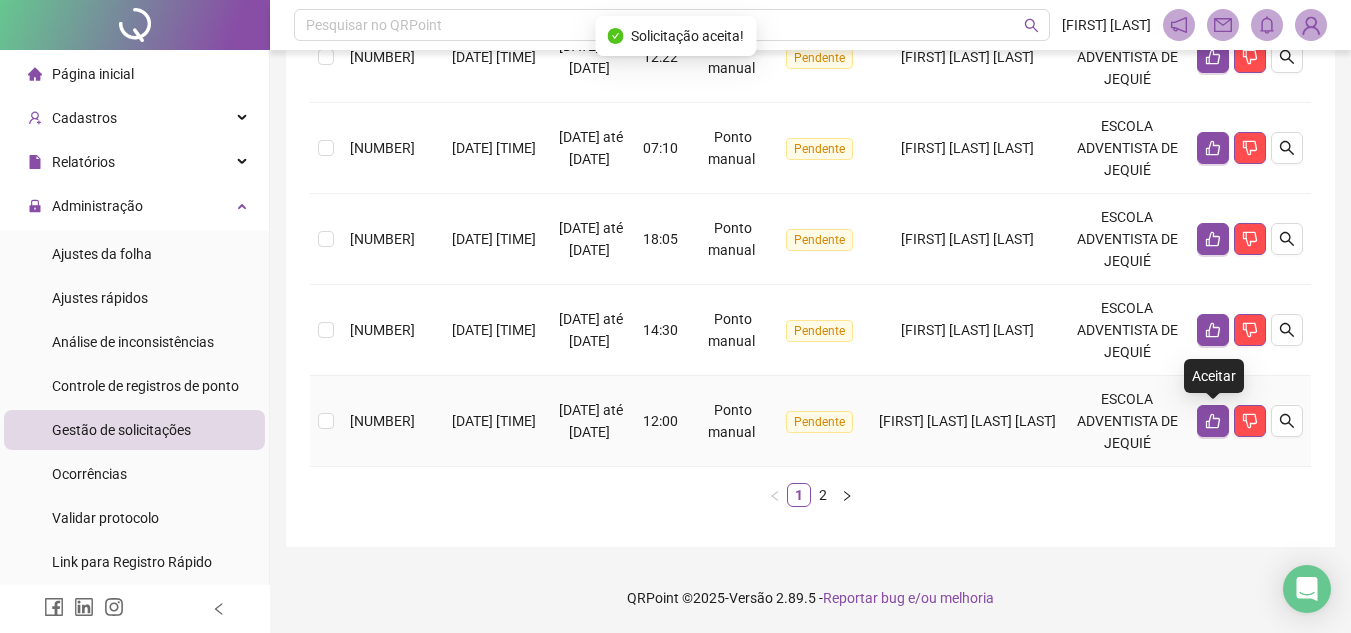 click at bounding box center (1213, 421) 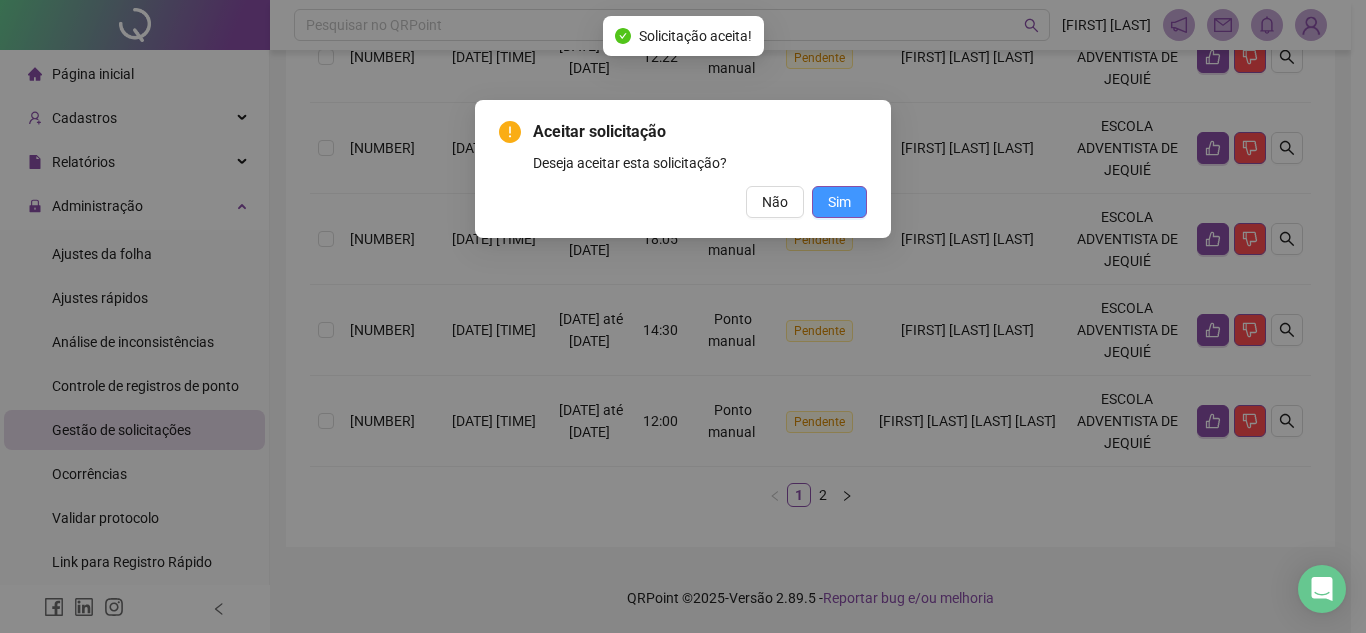 click on "Sim" at bounding box center [839, 202] 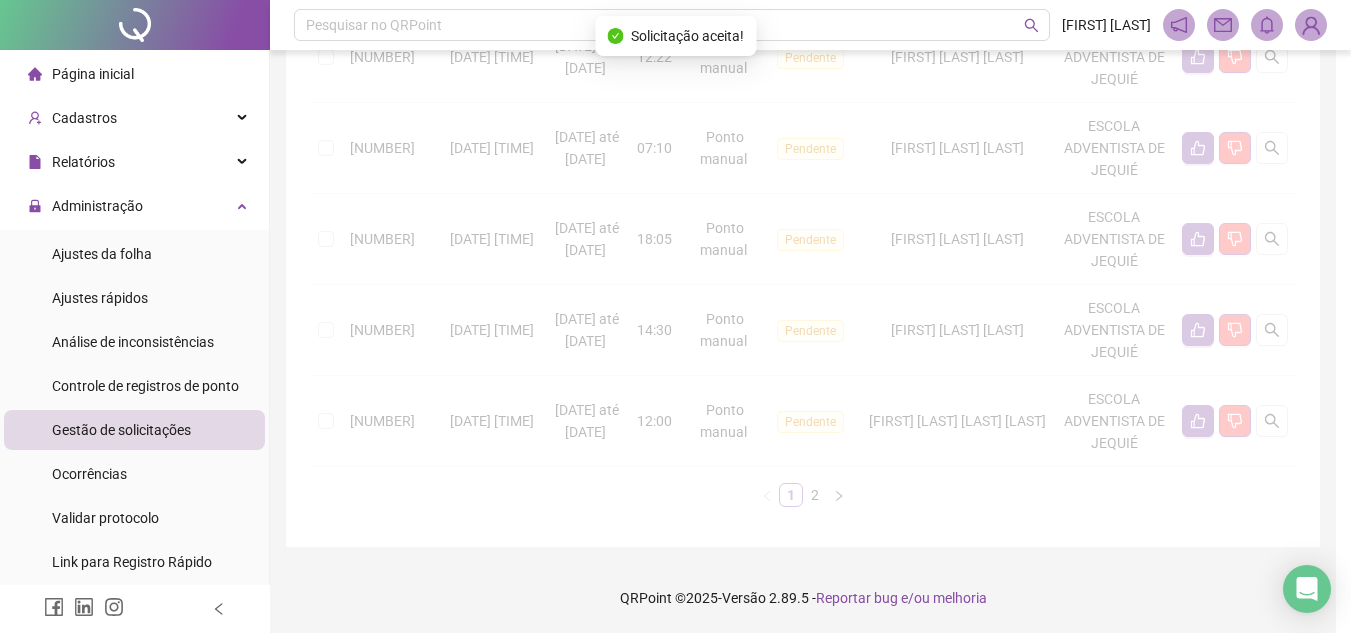 click on "Protocolo Solicitado em Período Hora Tipo Status Colaborador Local de trabalho Ações                     [NUMBER] [DATE] [TIME] [DATE] até [DATE]   [TIME]   Ponto manual   Pendente [FIRST] [LAST] [LAST] [INSTITUTION] [CITY] 5251044 [DATE] [TIME] [DATE] até [DATE]   [TIME]   Ponto manual   Pendente [FIRST] [LAST] [LAST] [INSTITUTION] [CITY] 5251041 [DATE] [TIME] [DATE] até [DATE]   [TIME]   Ponto manual   Pendente [FIRST] [LAST] [LAST] [INSTITUTION] [CITY] 5251037 [DATE] [TIME] [DATE] até [DATE]   [TIME]   Ponto manual   Pendente [FIRST] [LAST] [LAST] [INSTITUTION] [CITY] 5251030 [DATE] [TIME] [DATE] até [DATE]   [TIME]   Ponto manual   Pendente [FIRST] [LAST] [LAST] [INSTITUTION] [CITY] 5251024 [DATE] [TIME] [DATE] até [DATE]   [TIME]   Ponto manual   Pendente [FIRST] [LAST] 5251022" at bounding box center (803, -94) 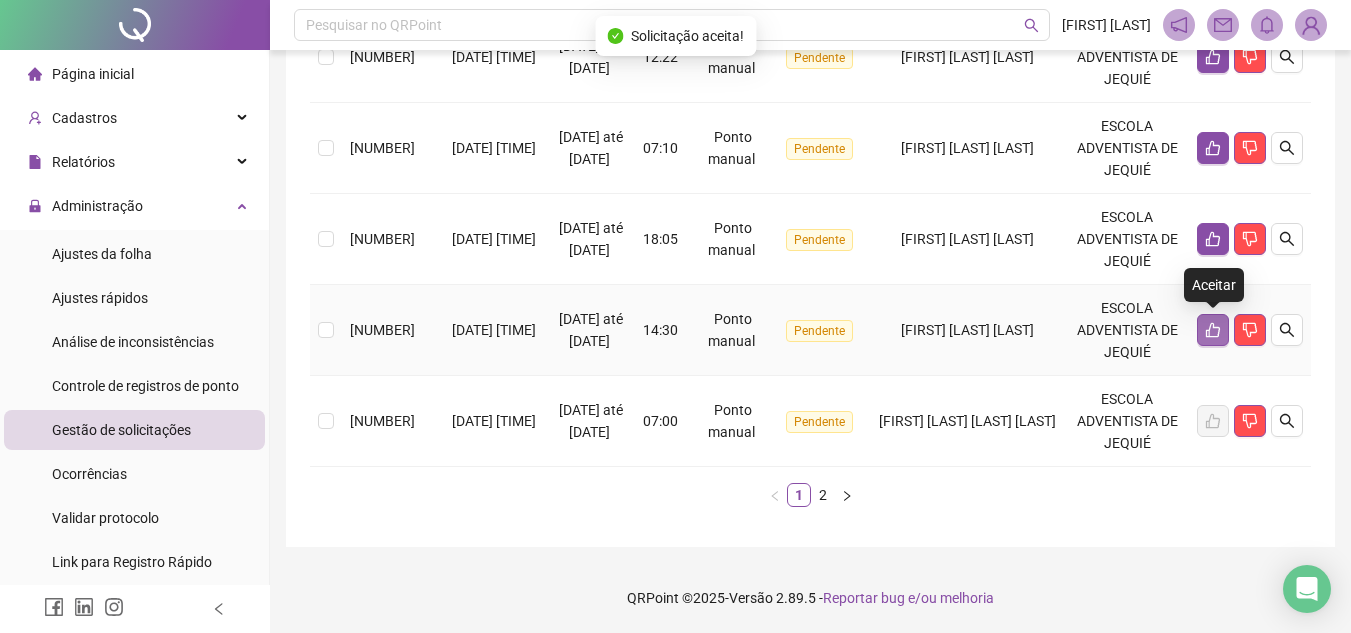 click 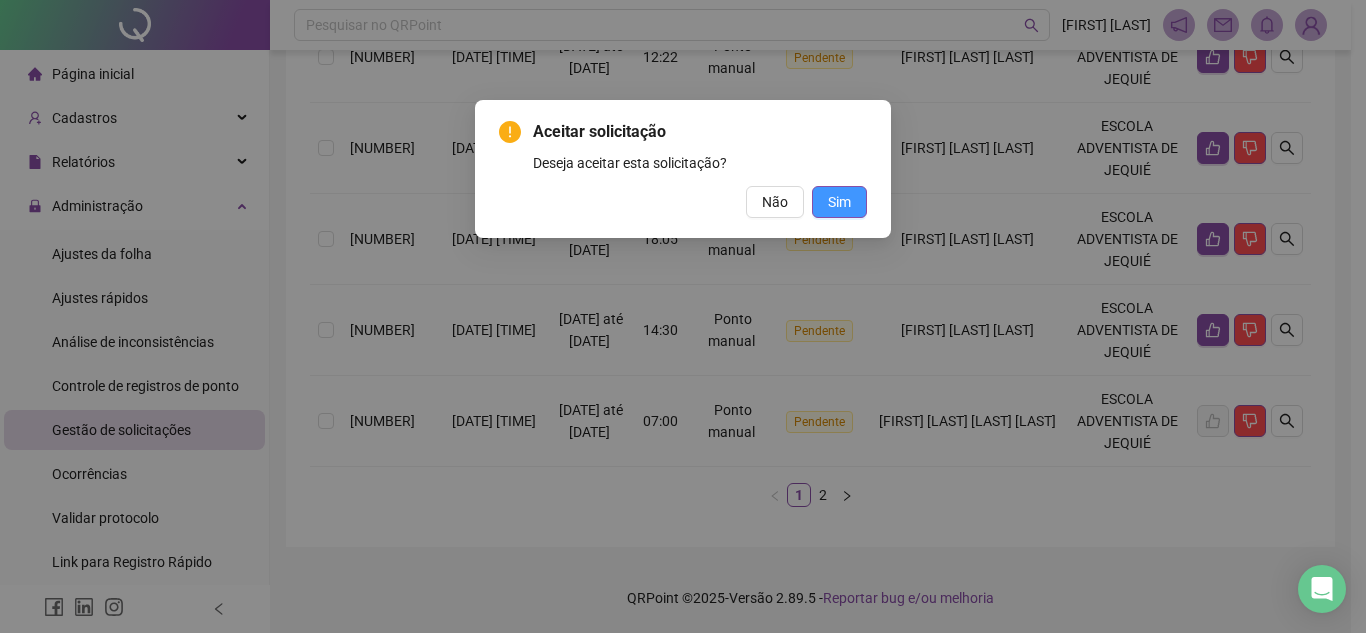 click on "Sim" at bounding box center (839, 202) 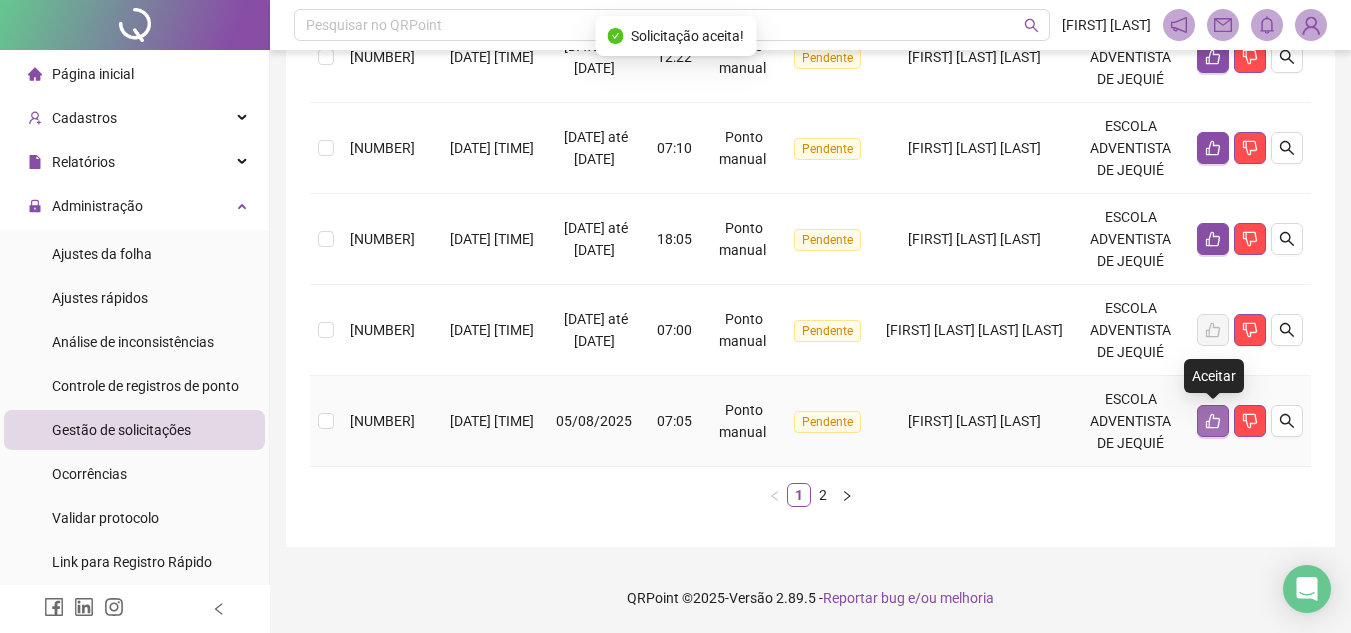 click 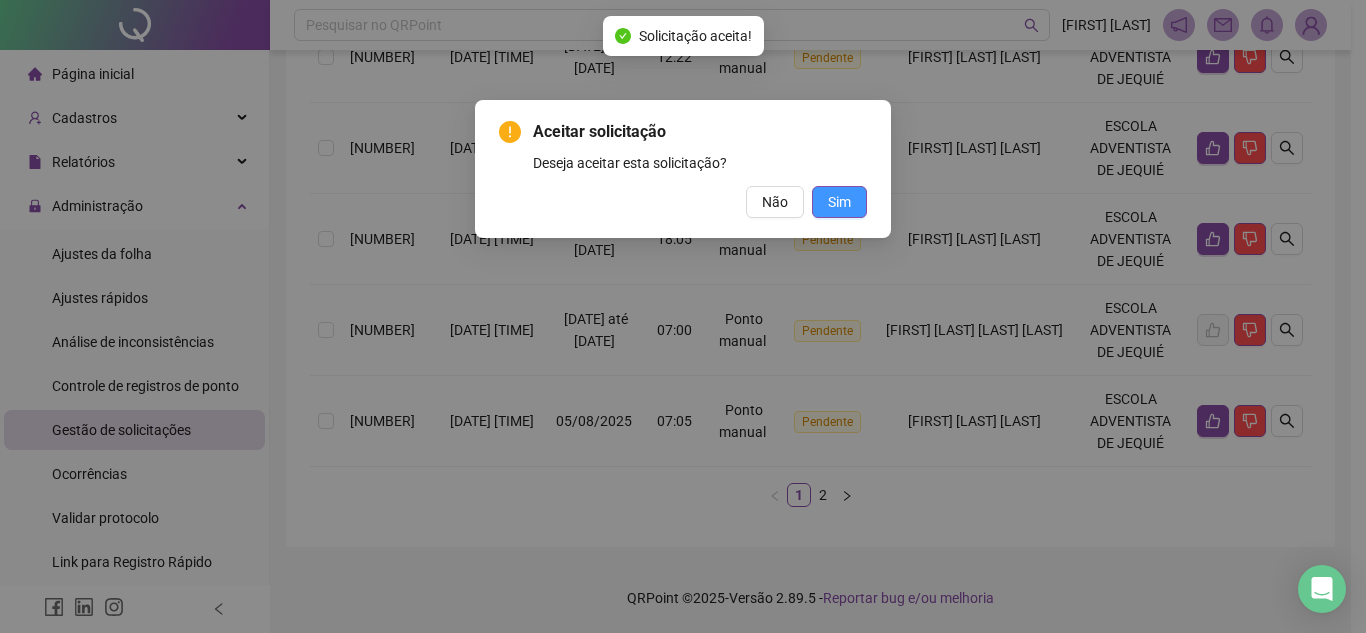 click on "Sim" at bounding box center (839, 202) 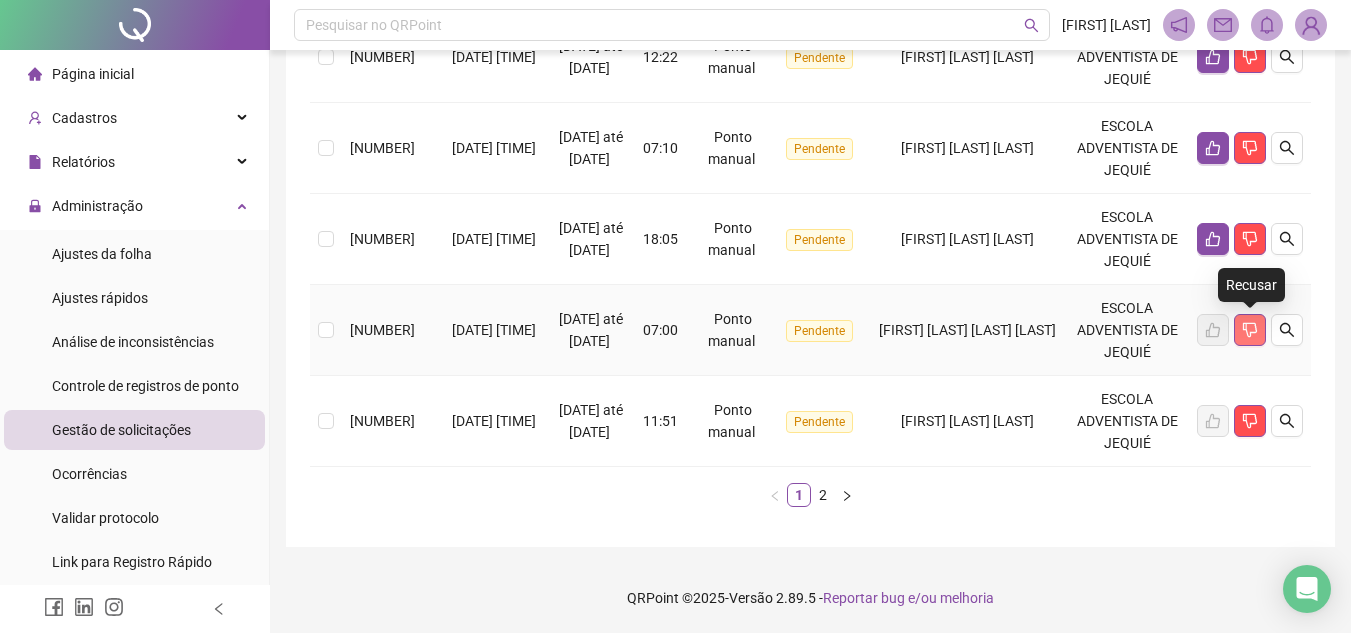 click at bounding box center (1250, 330) 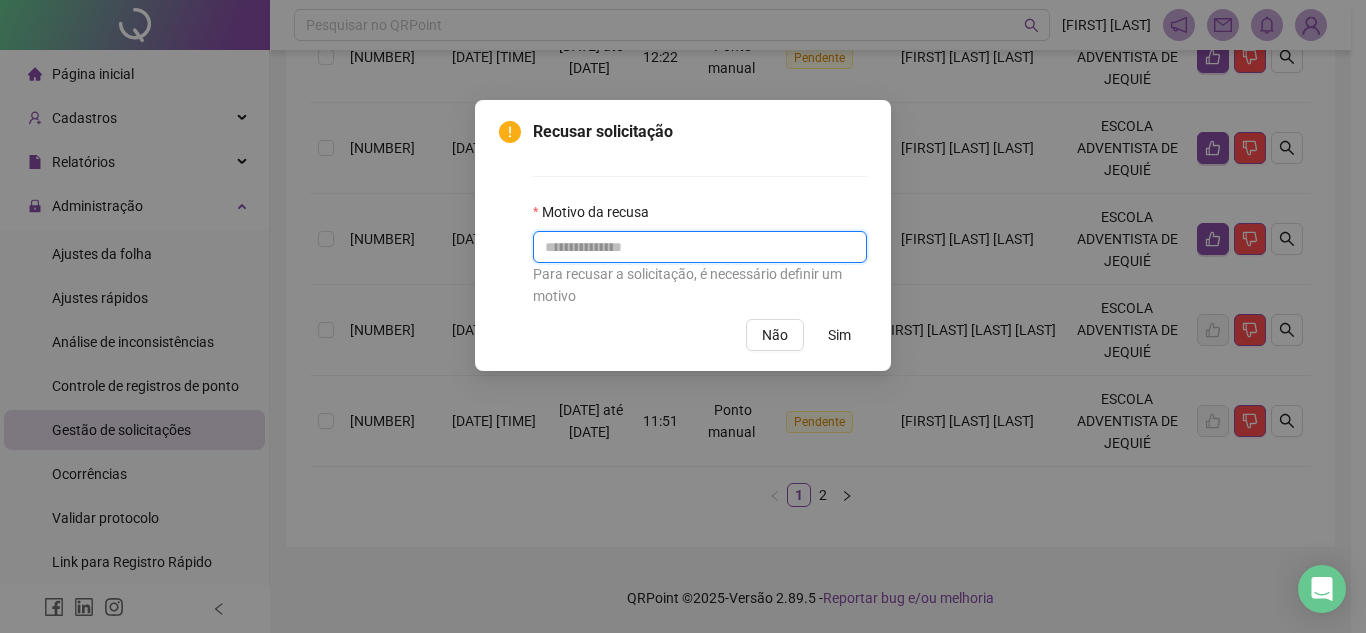 click at bounding box center (700, 247) 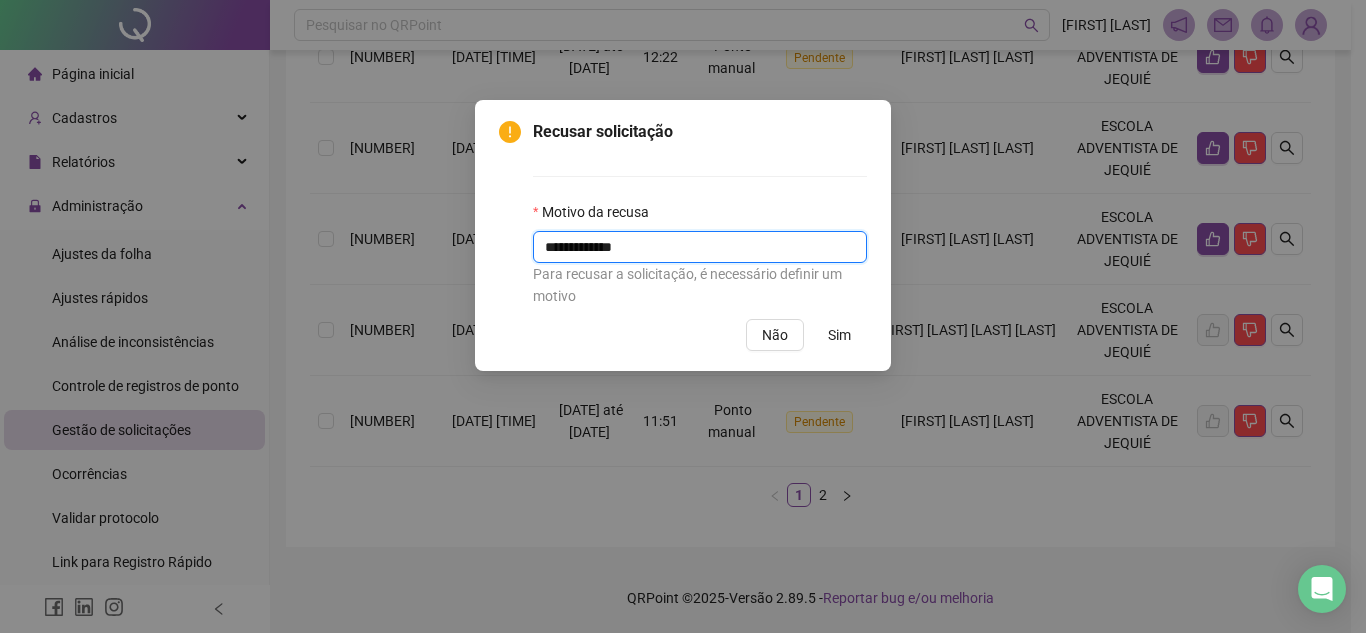 type on "**********" 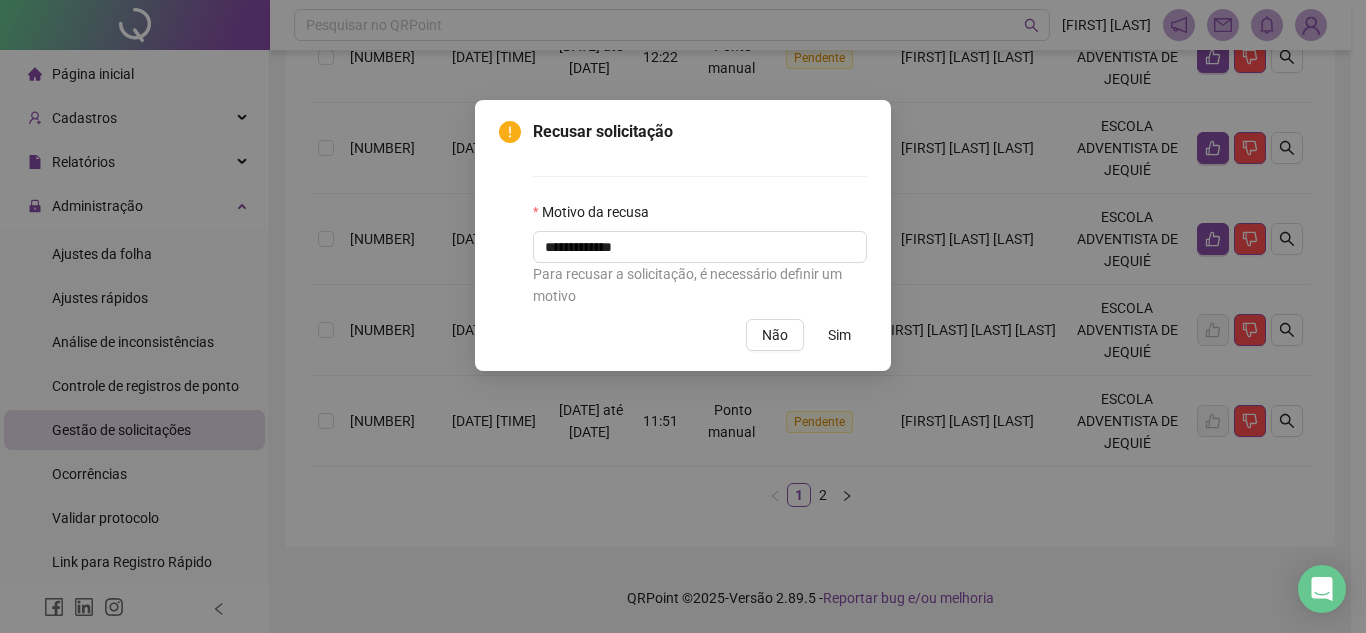 click on "Sim" at bounding box center (839, 335) 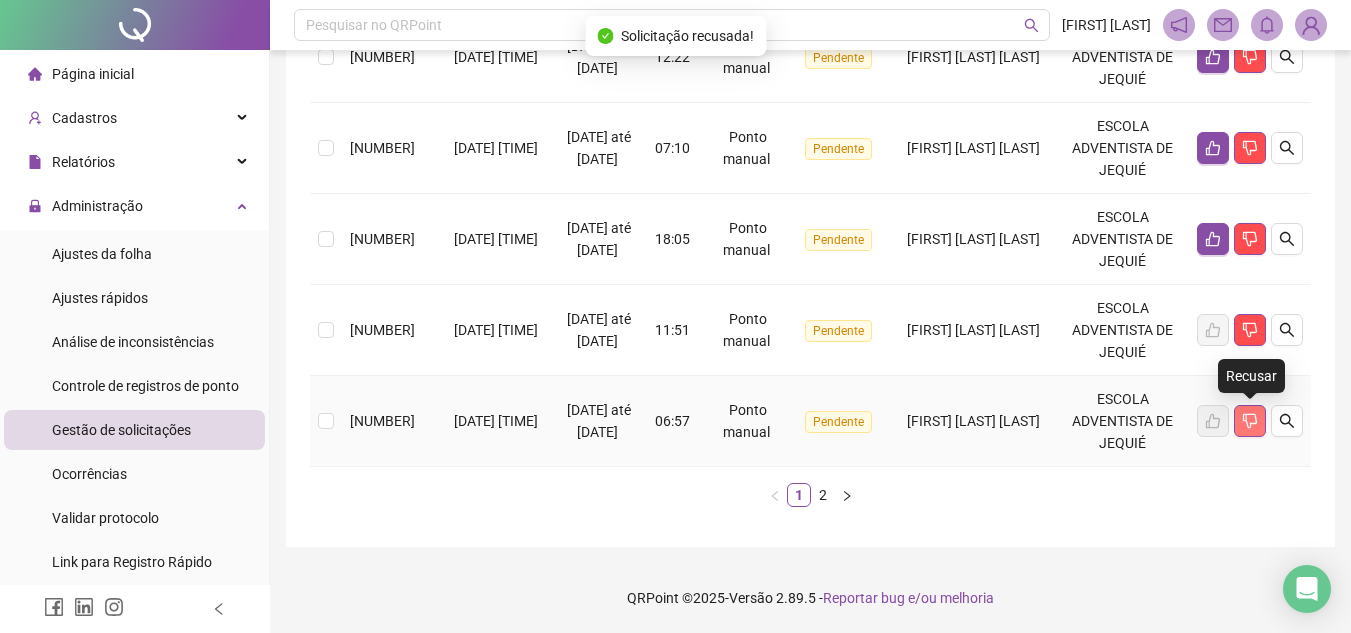 click 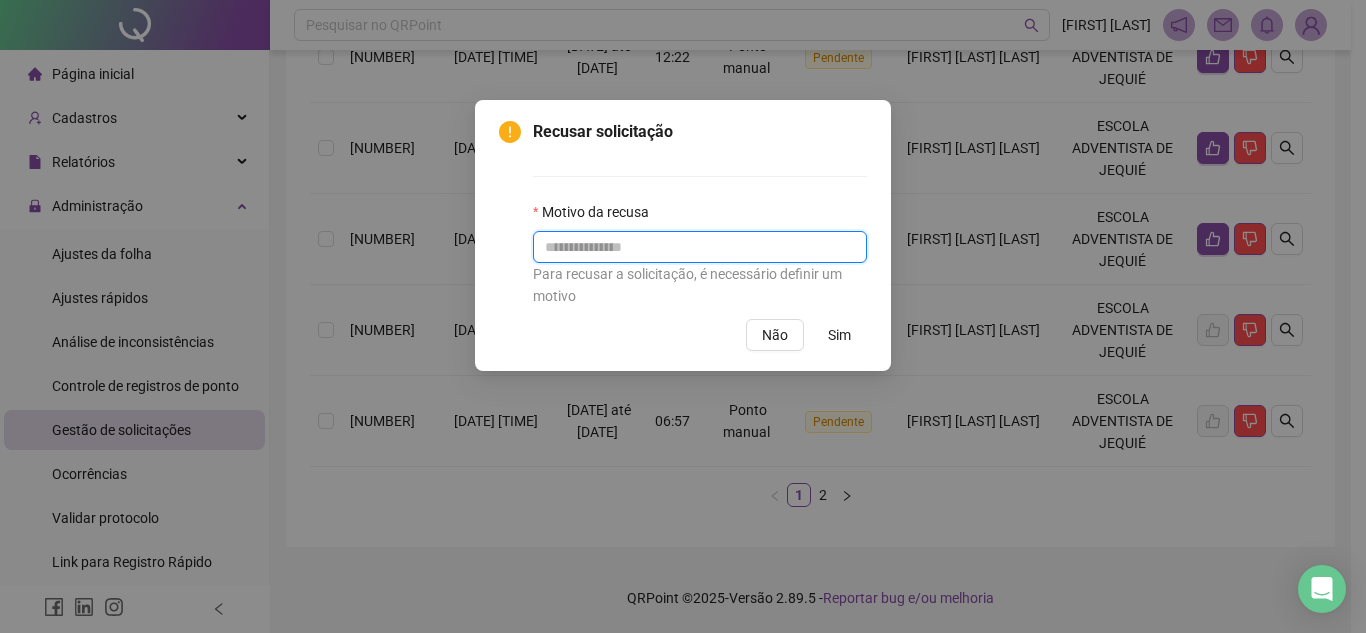 click at bounding box center [700, 247] 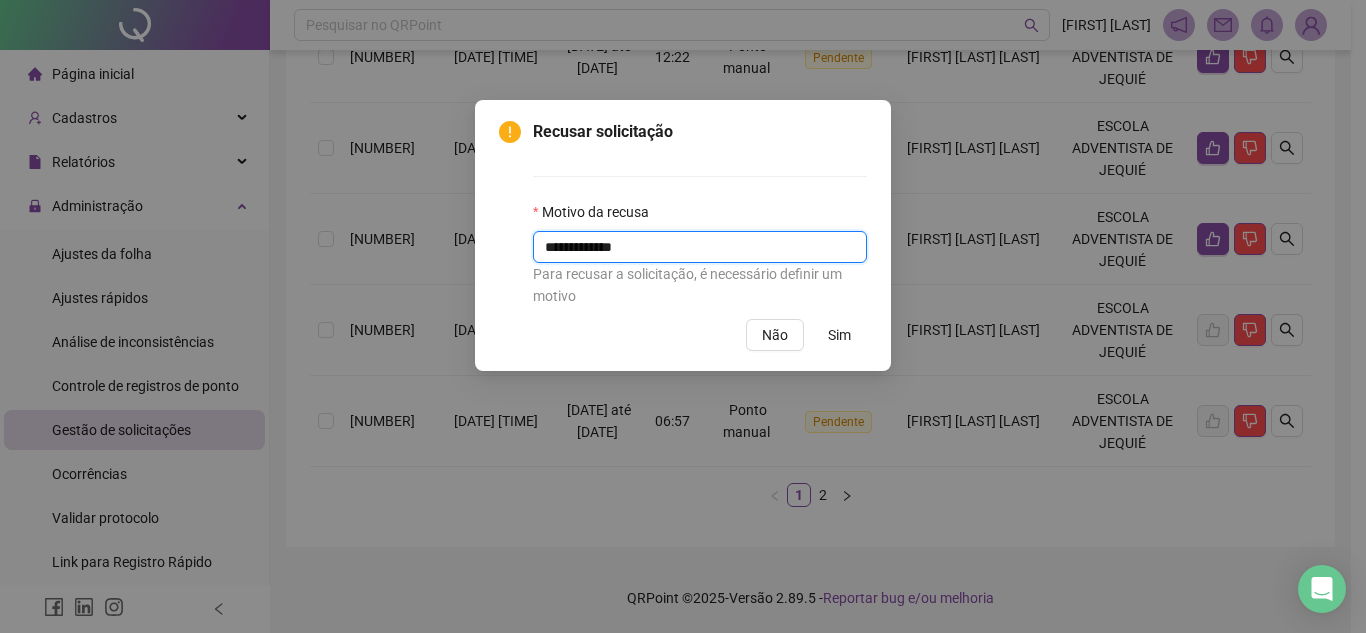 type on "**********" 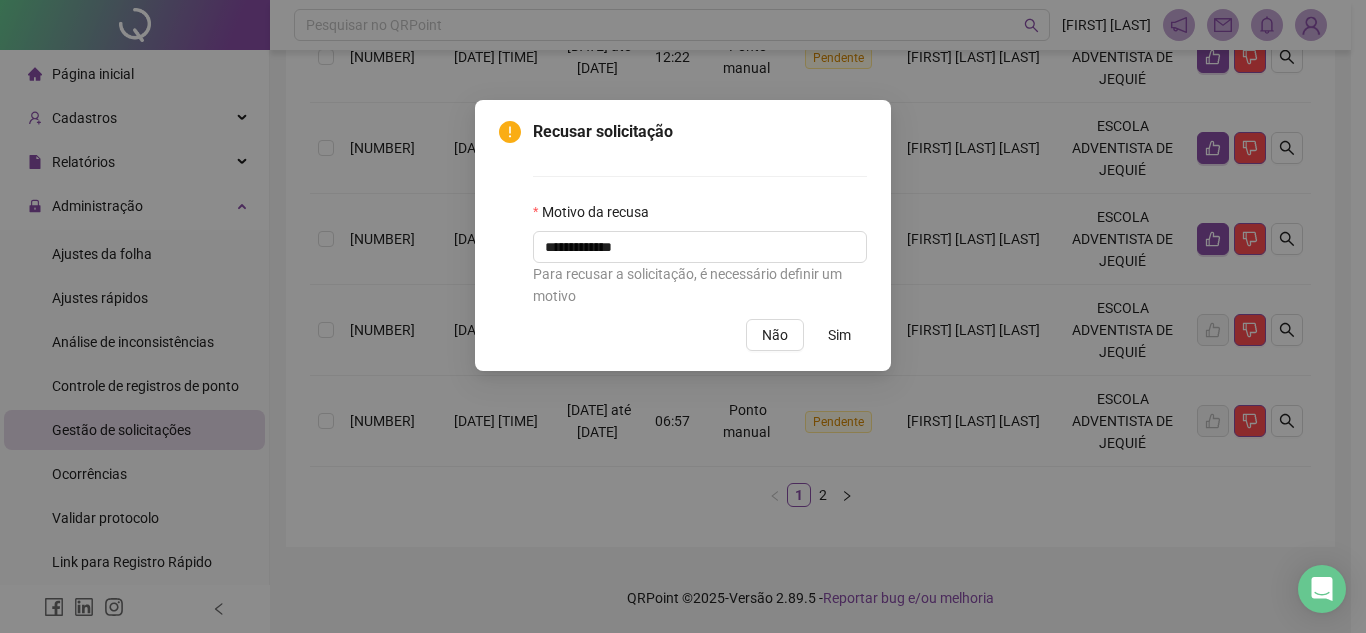 click on "Sim" at bounding box center (839, 335) 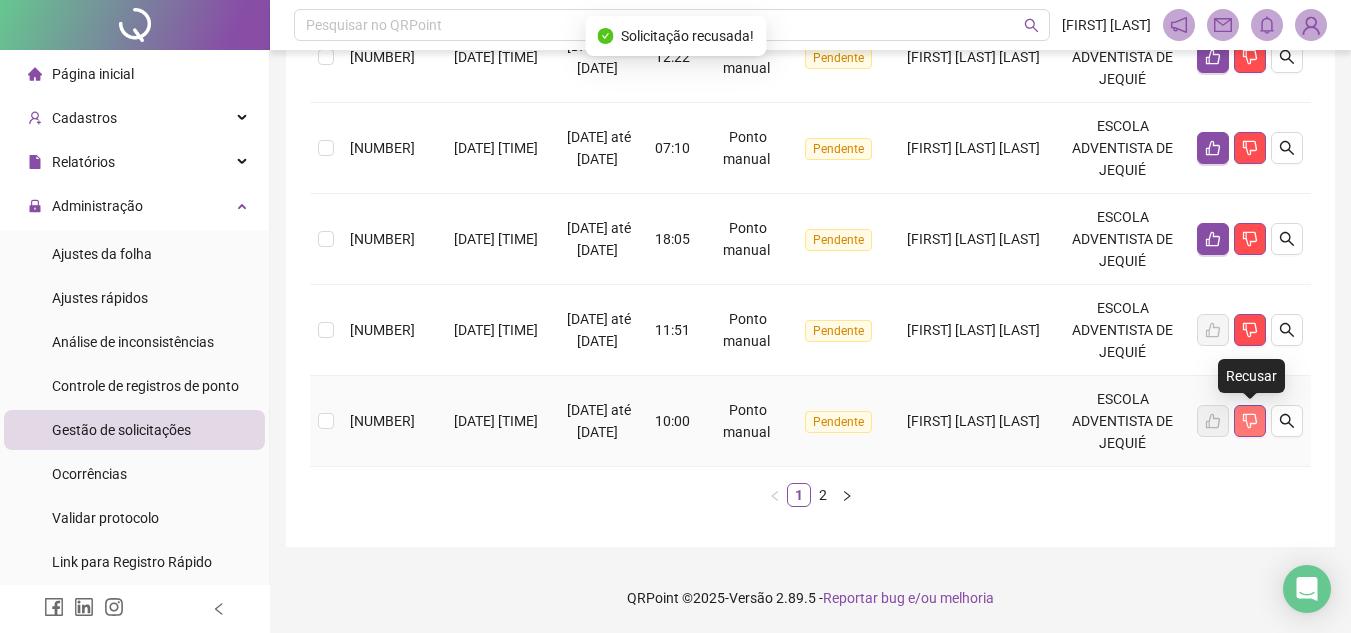 click 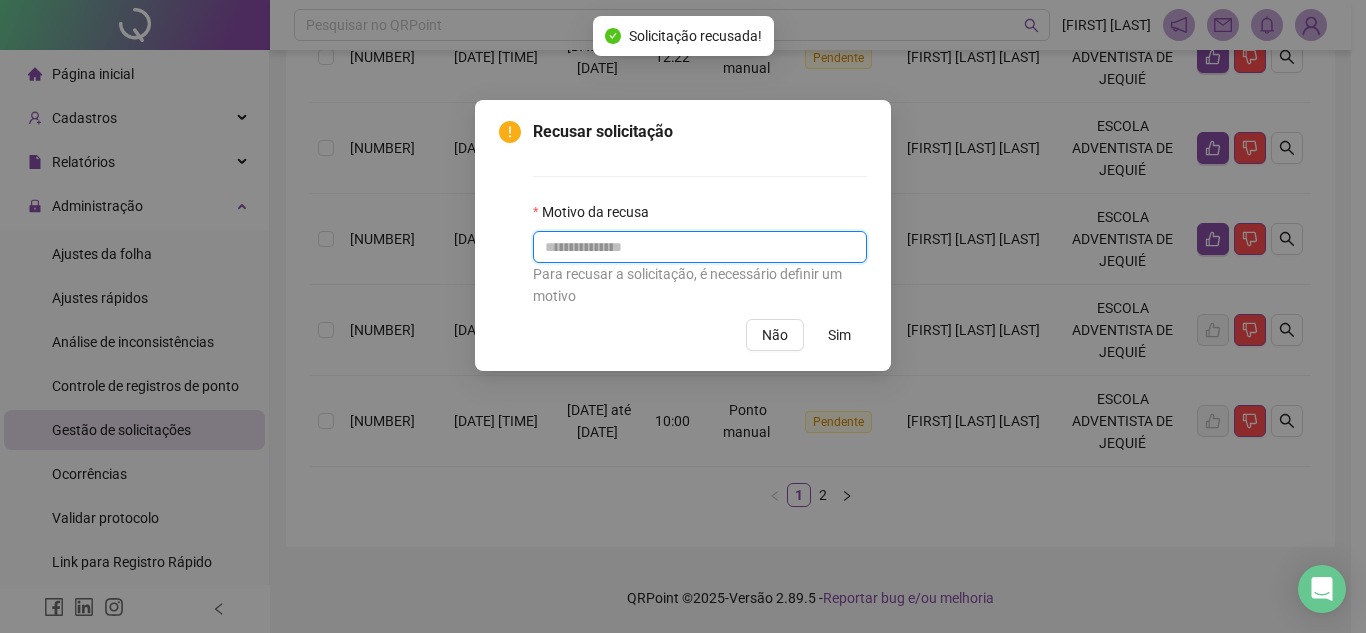 click at bounding box center [700, 247] 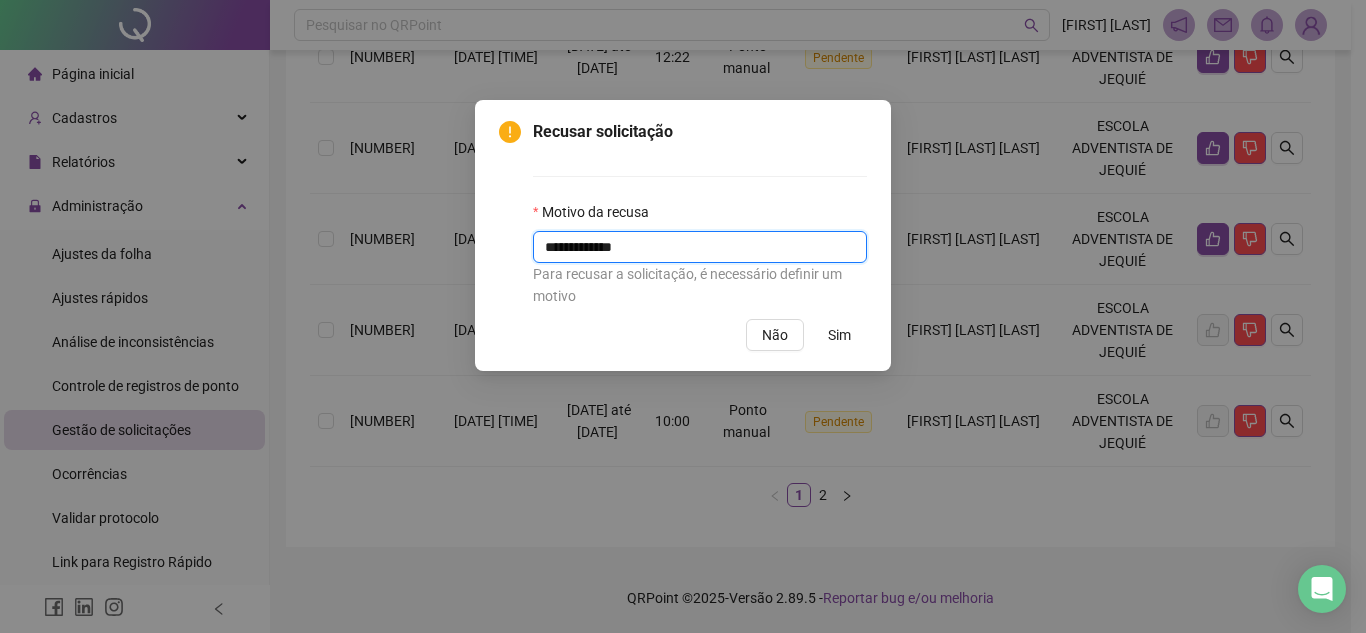 type on "**********" 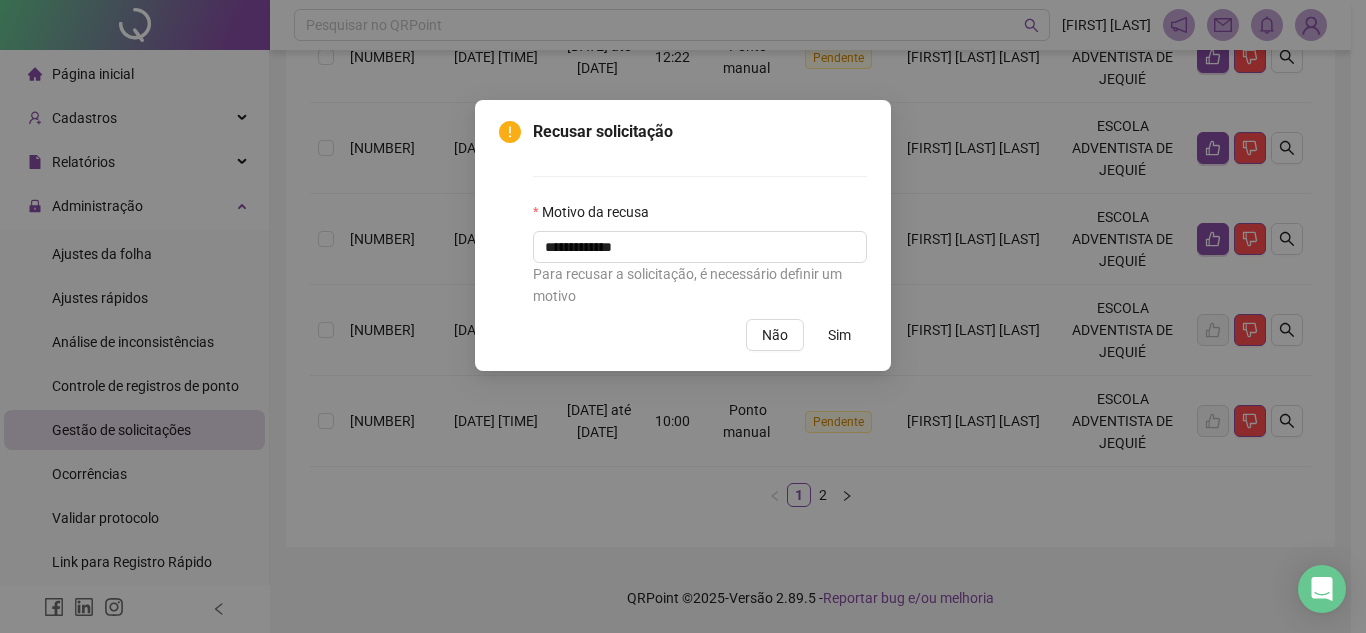 click on "Sim" at bounding box center (839, 335) 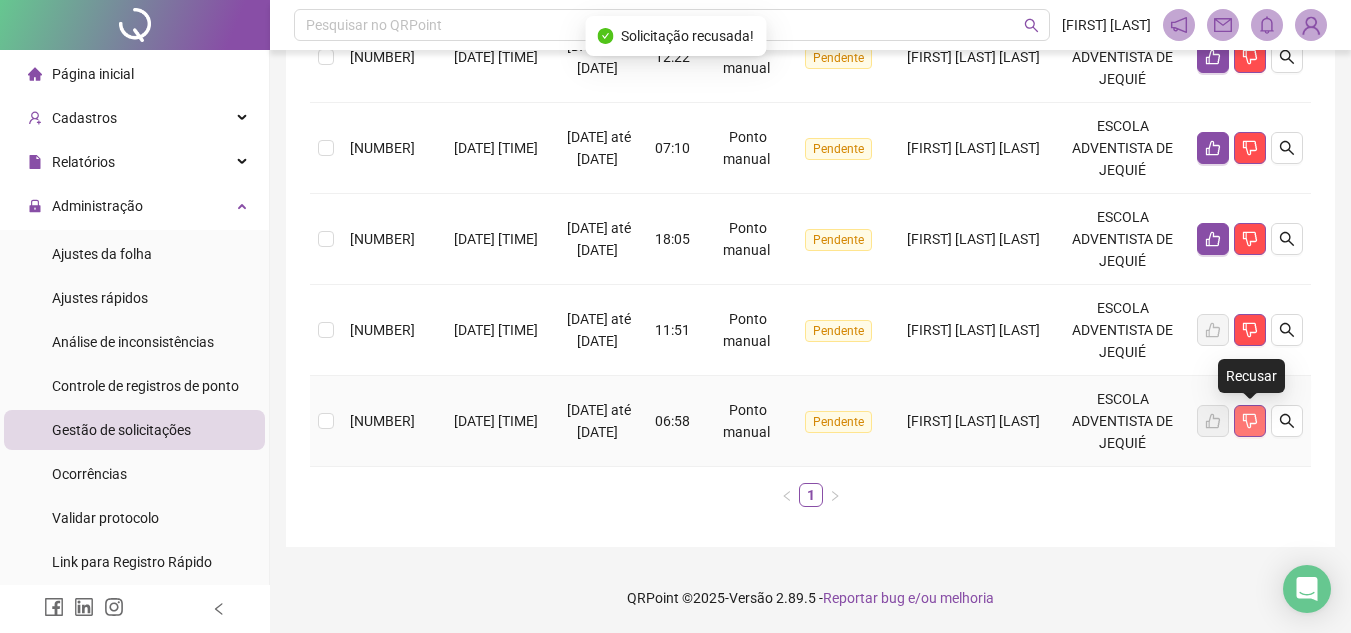 click 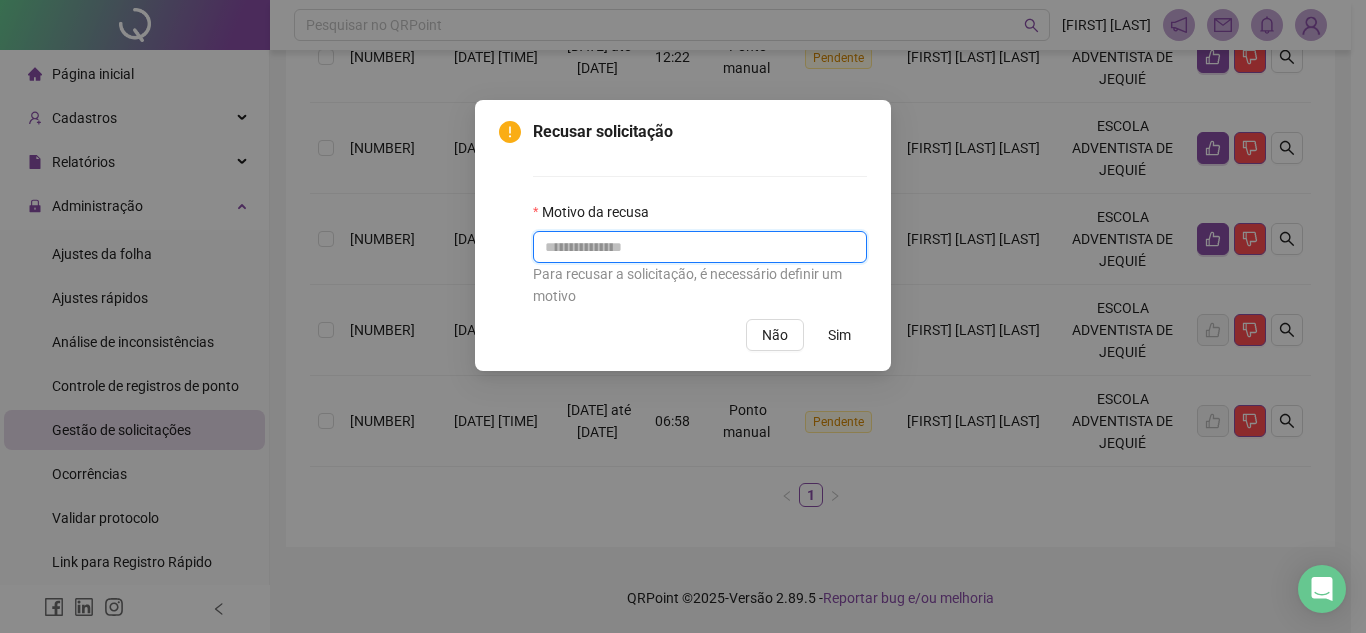 click at bounding box center [700, 247] 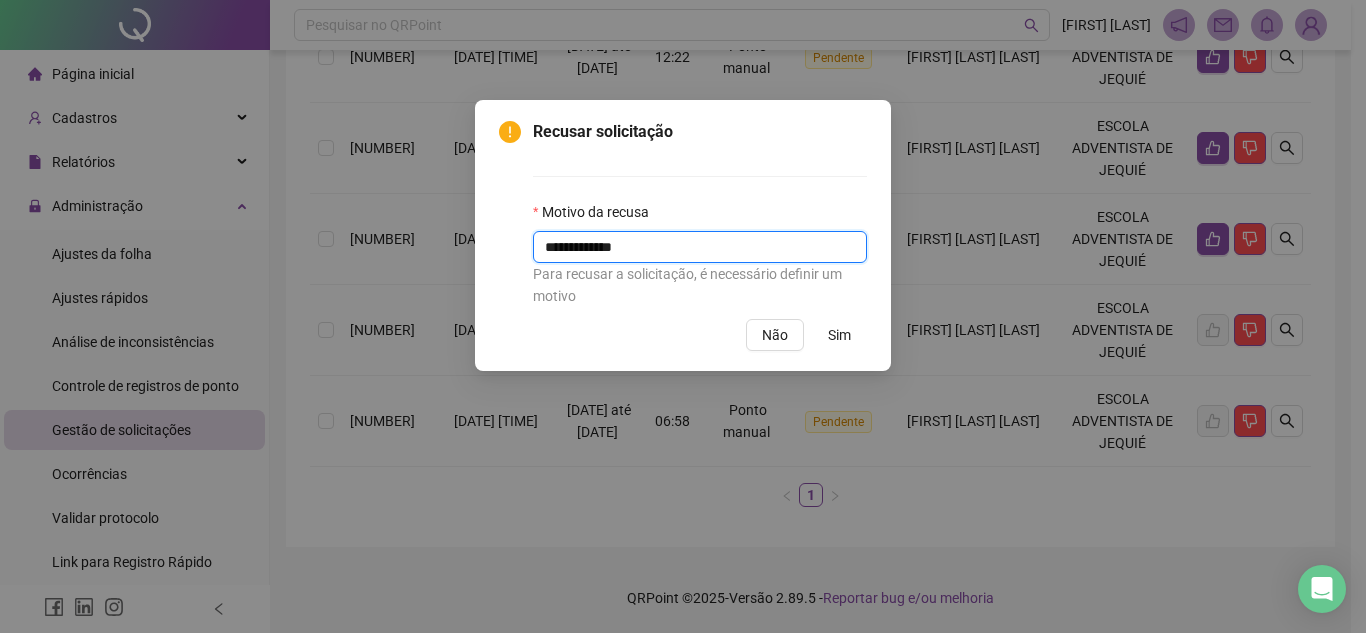 type on "**********" 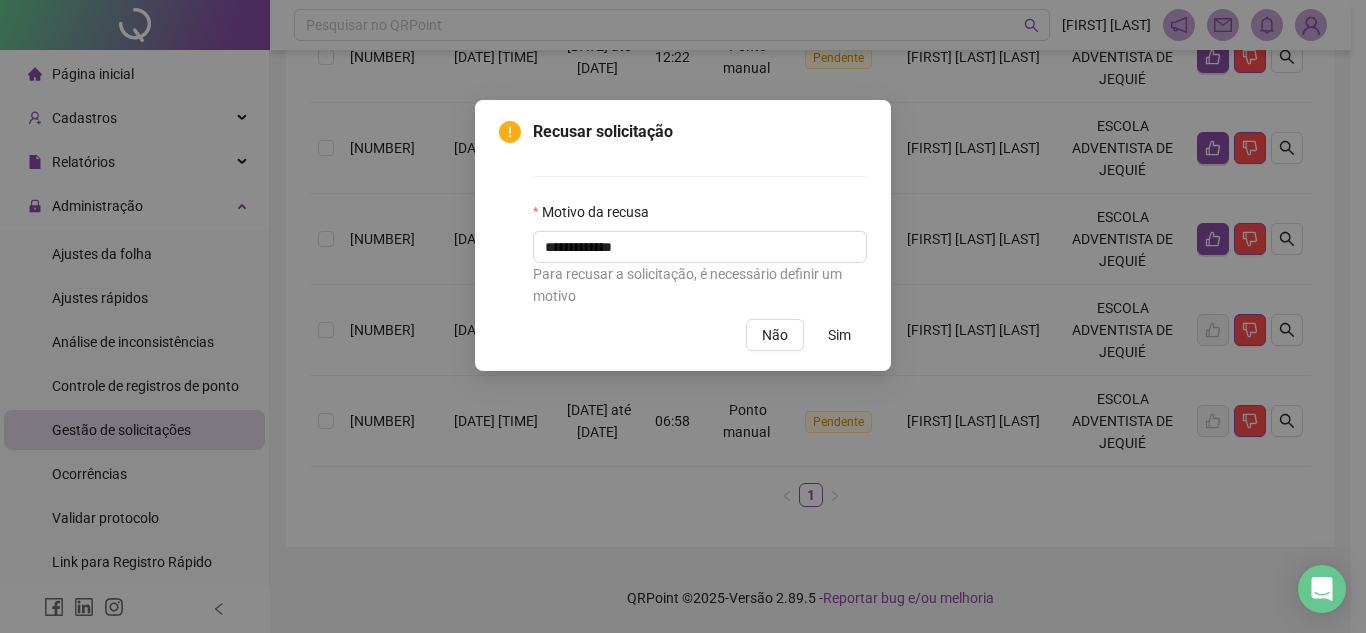 click on "Sim" at bounding box center [839, 335] 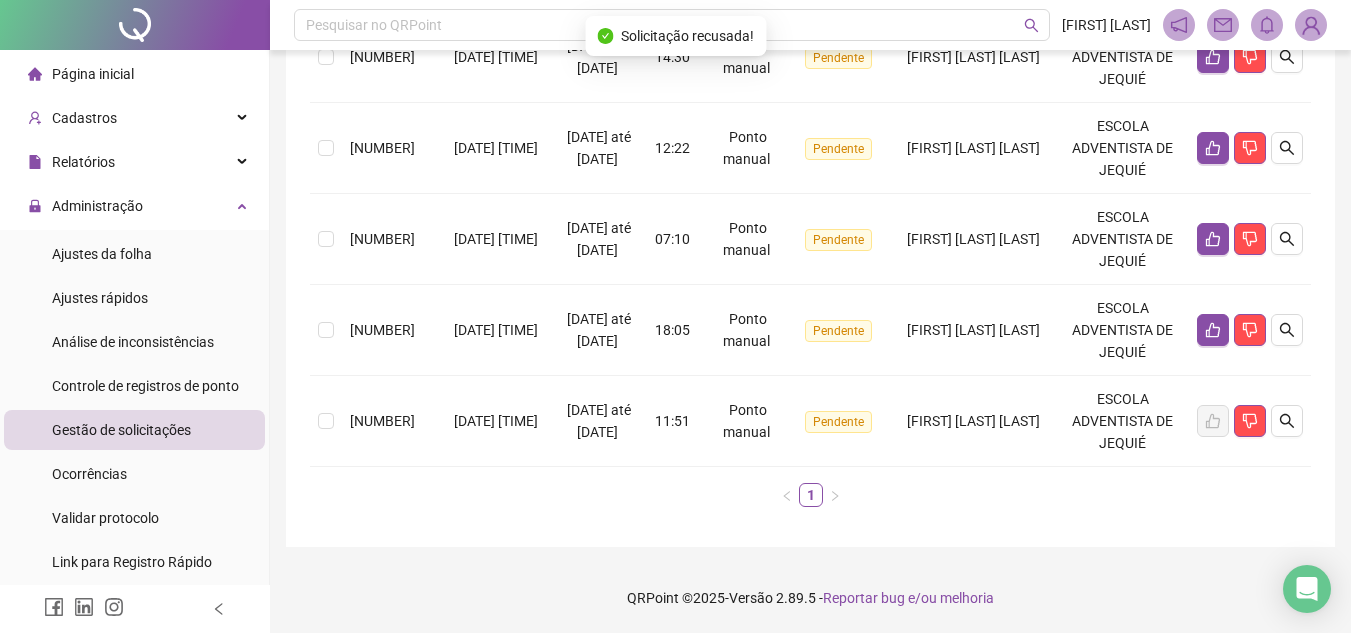scroll, scrollTop: 877, scrollLeft: 0, axis: vertical 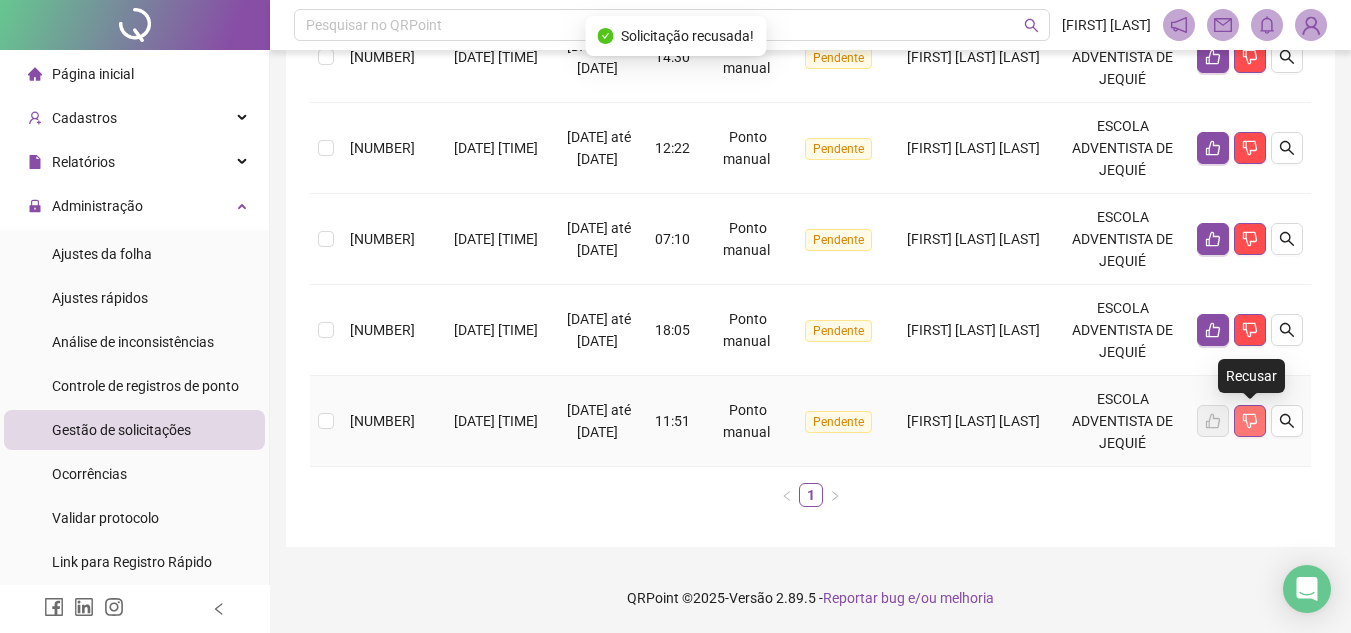 click 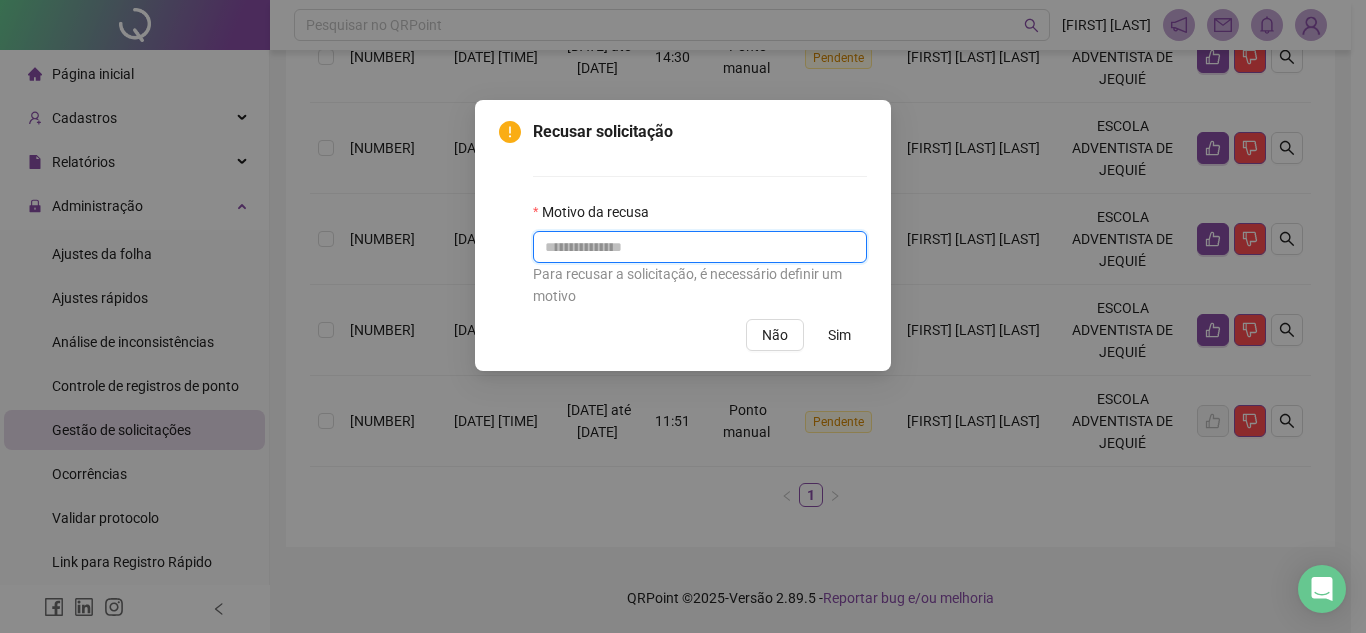 click at bounding box center [700, 247] 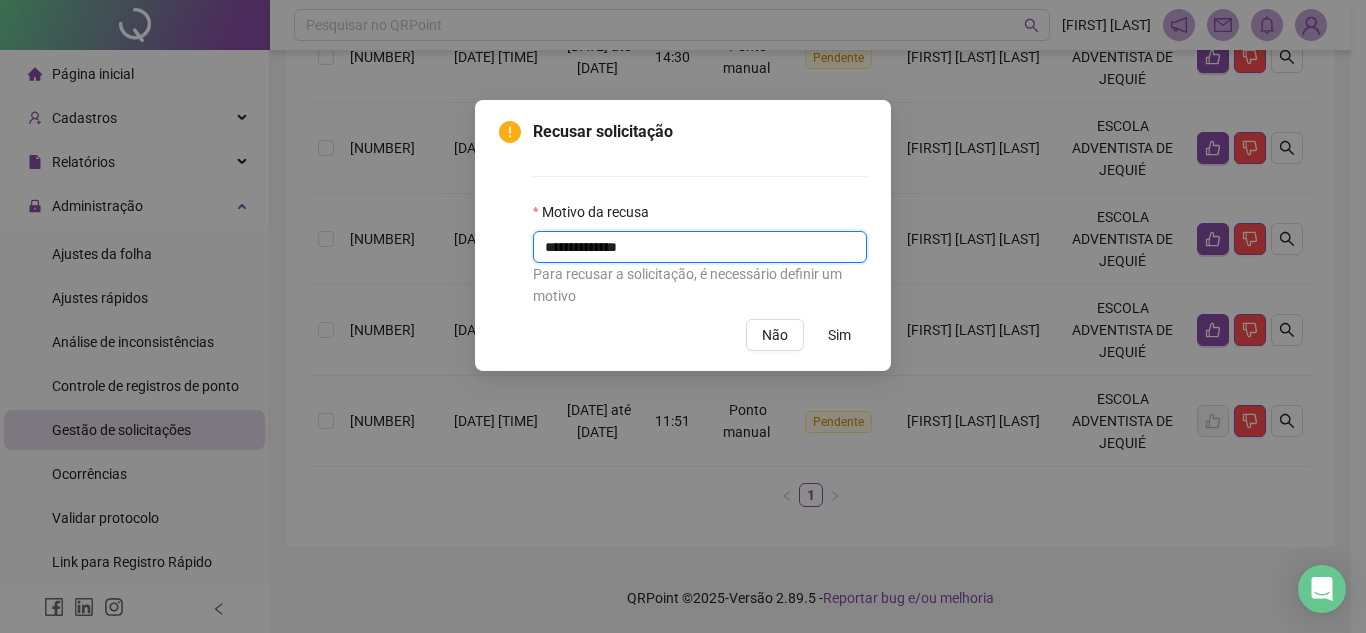 type on "**********" 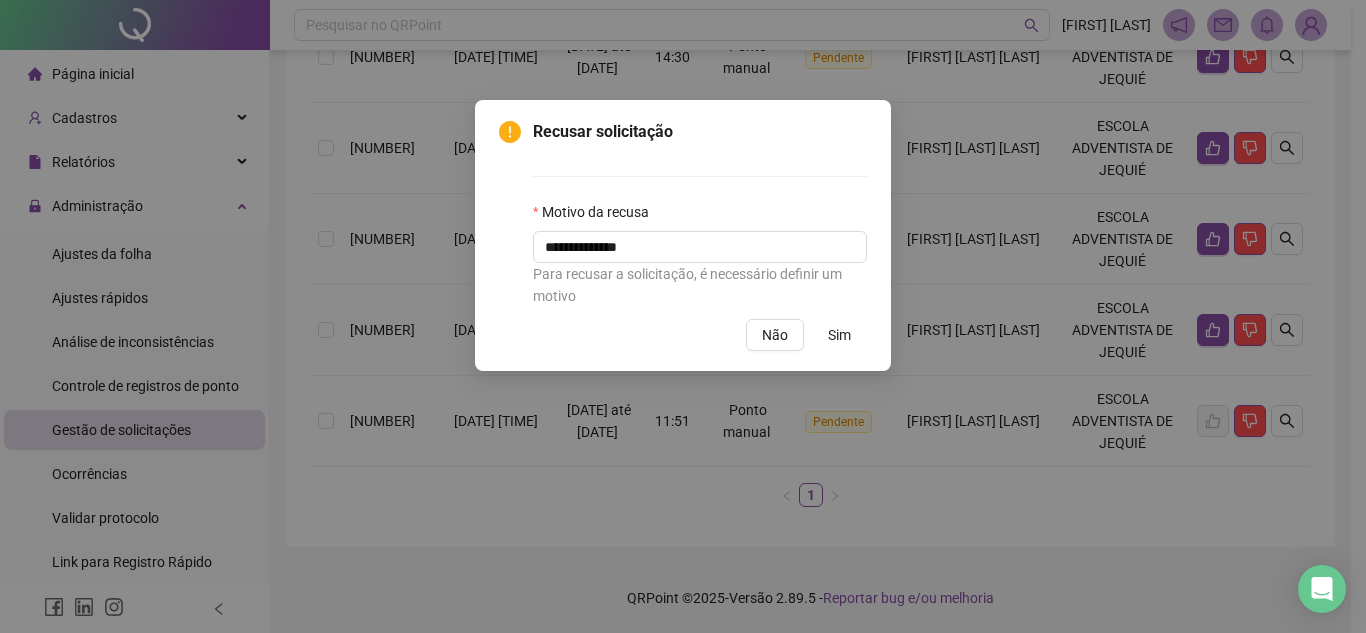 click on "Sim" at bounding box center [839, 335] 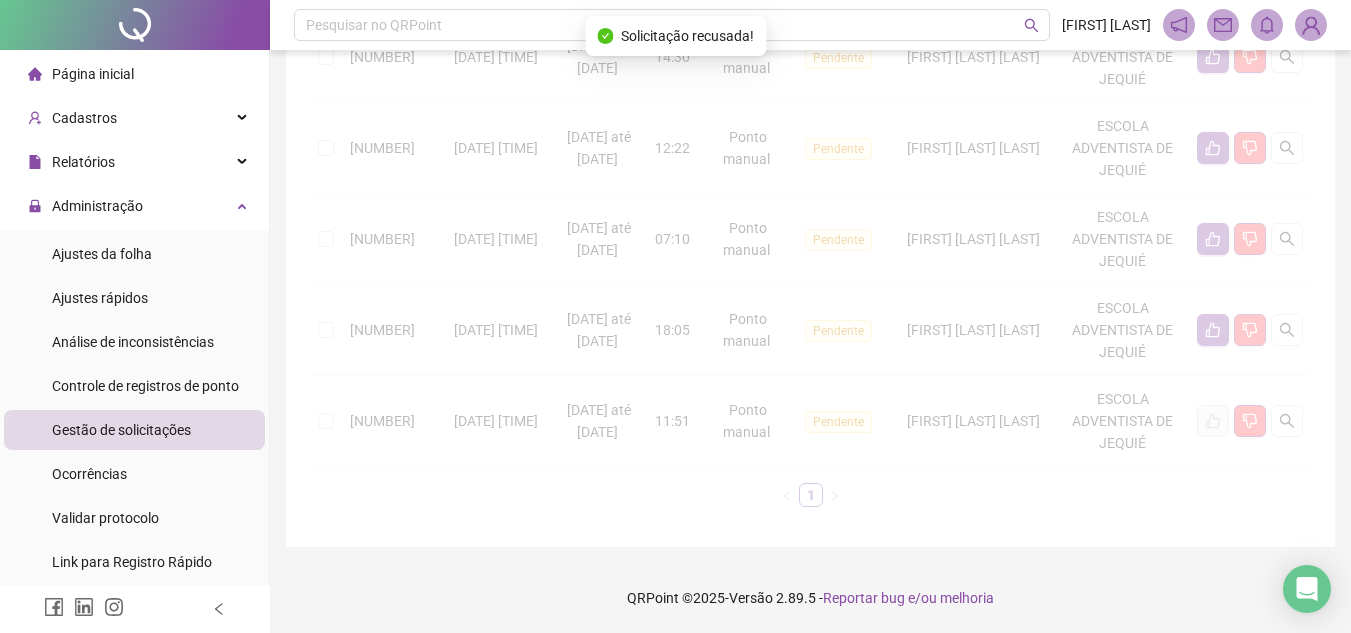 scroll, scrollTop: 786, scrollLeft: 0, axis: vertical 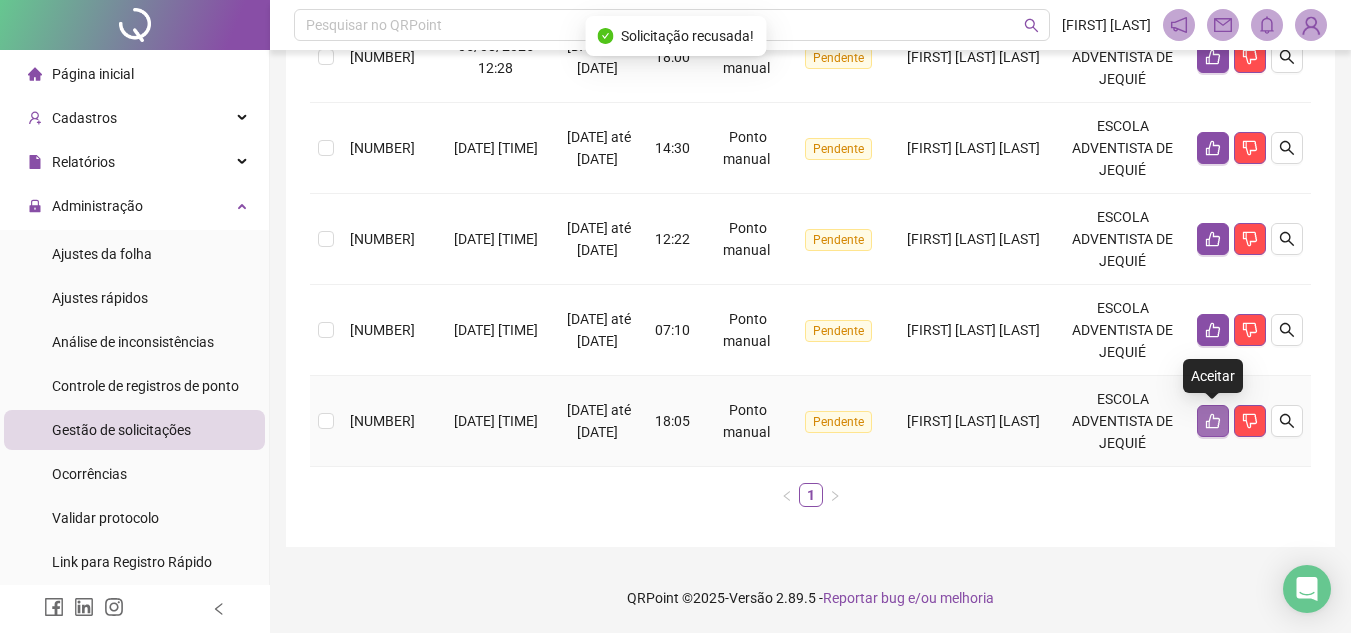 click 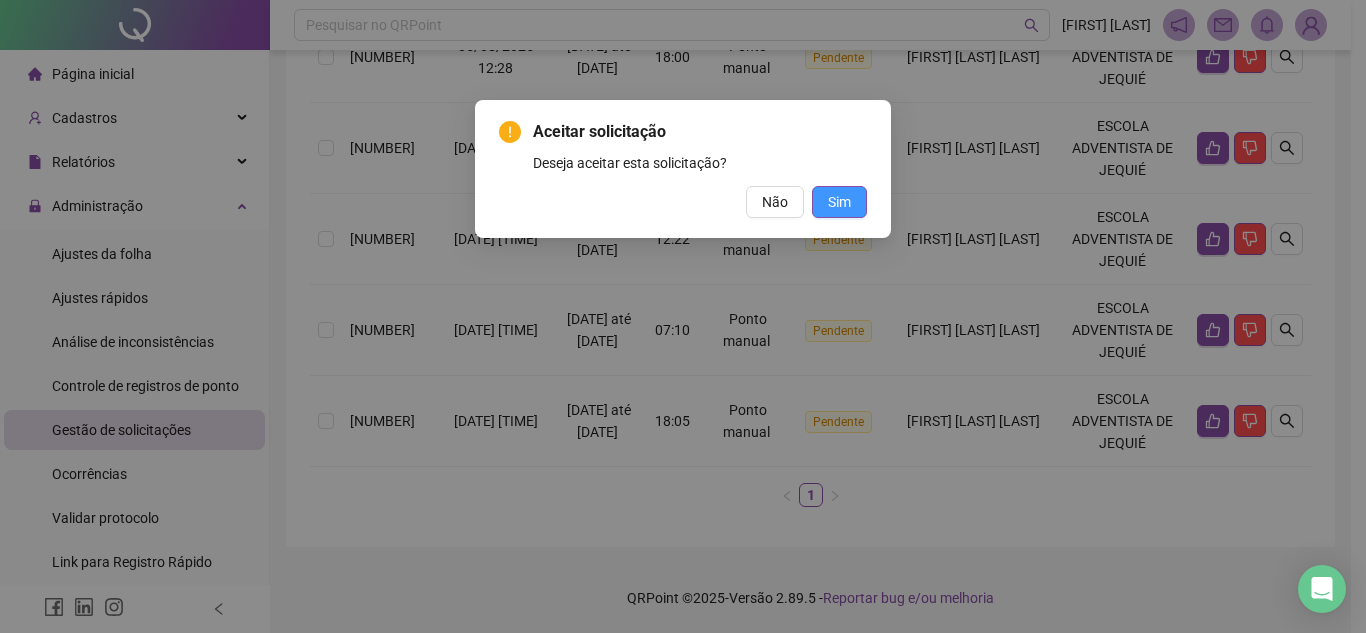 click on "Sim" at bounding box center (839, 202) 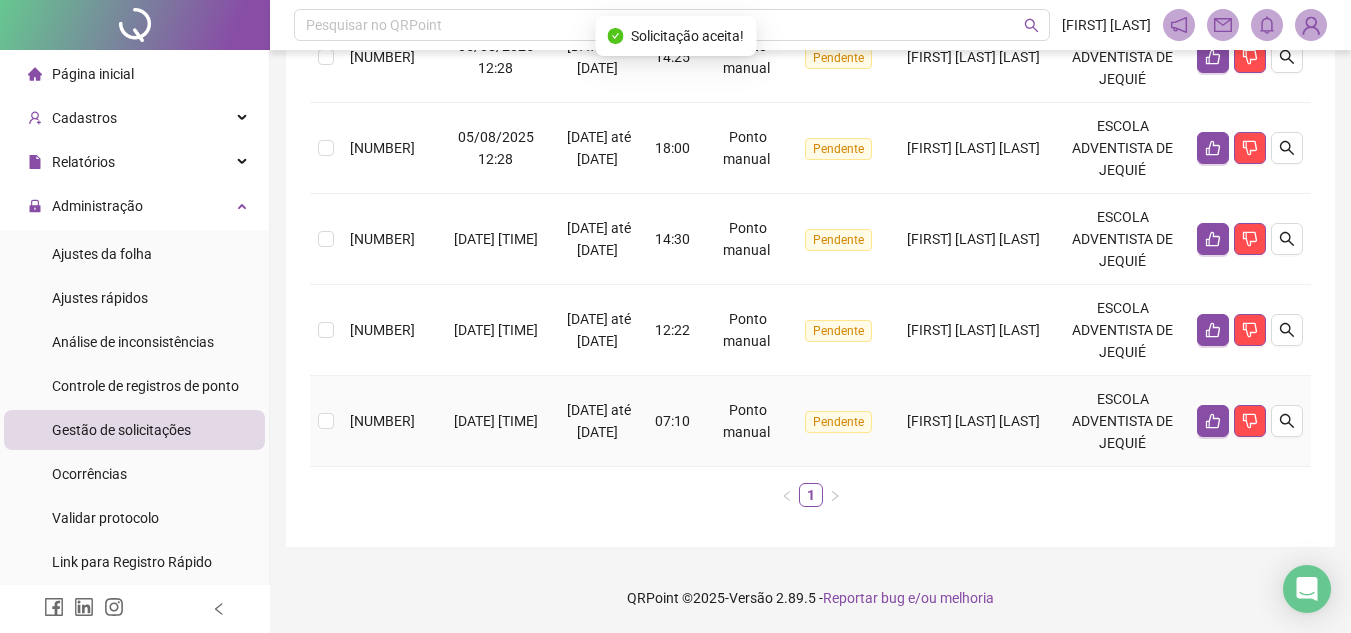 scroll, scrollTop: 695, scrollLeft: 0, axis: vertical 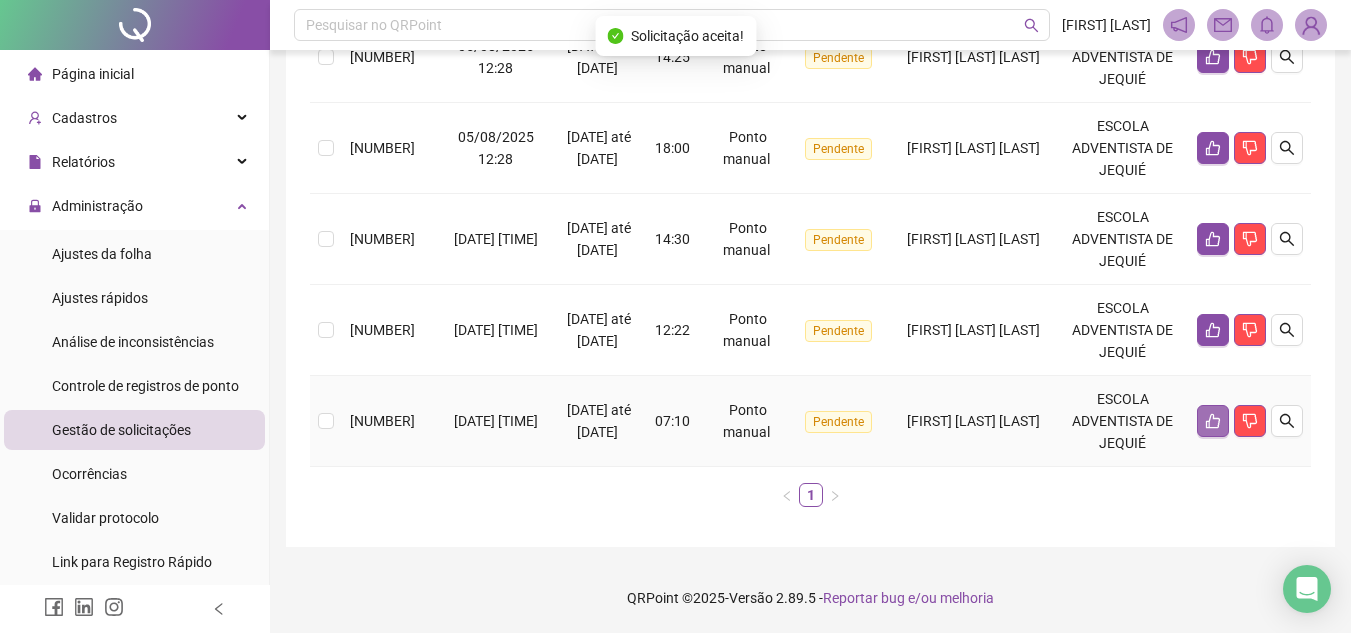 click 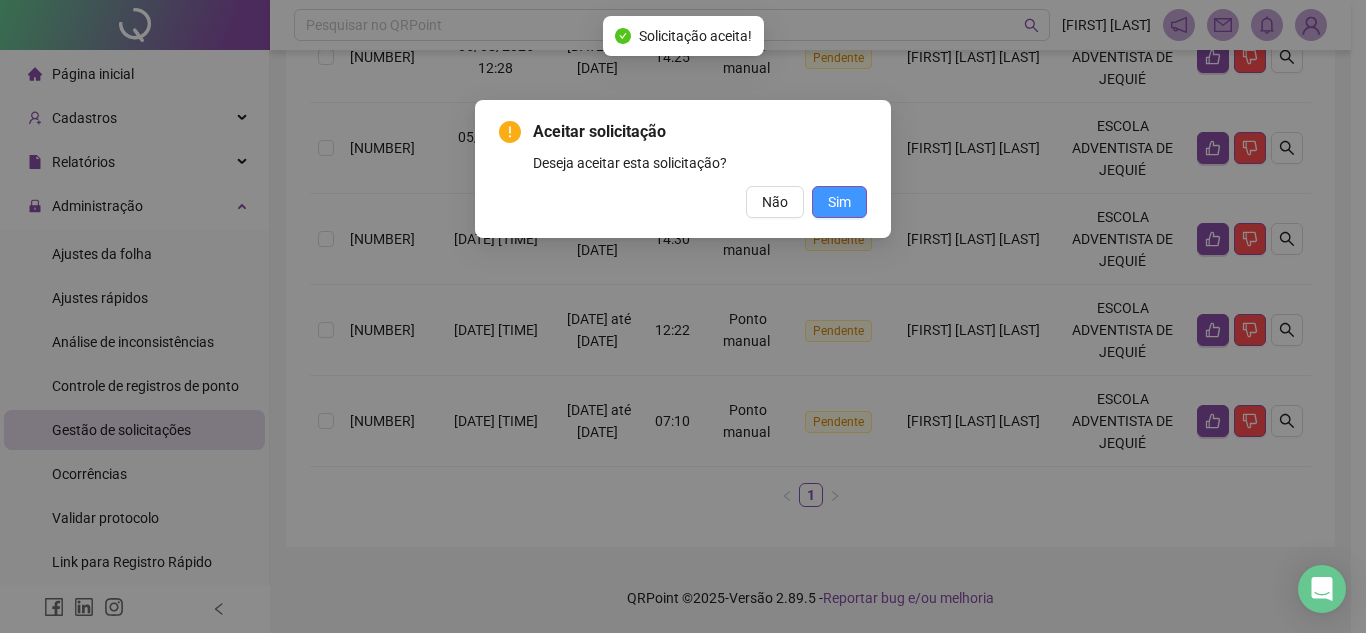 click on "Sim" at bounding box center [839, 202] 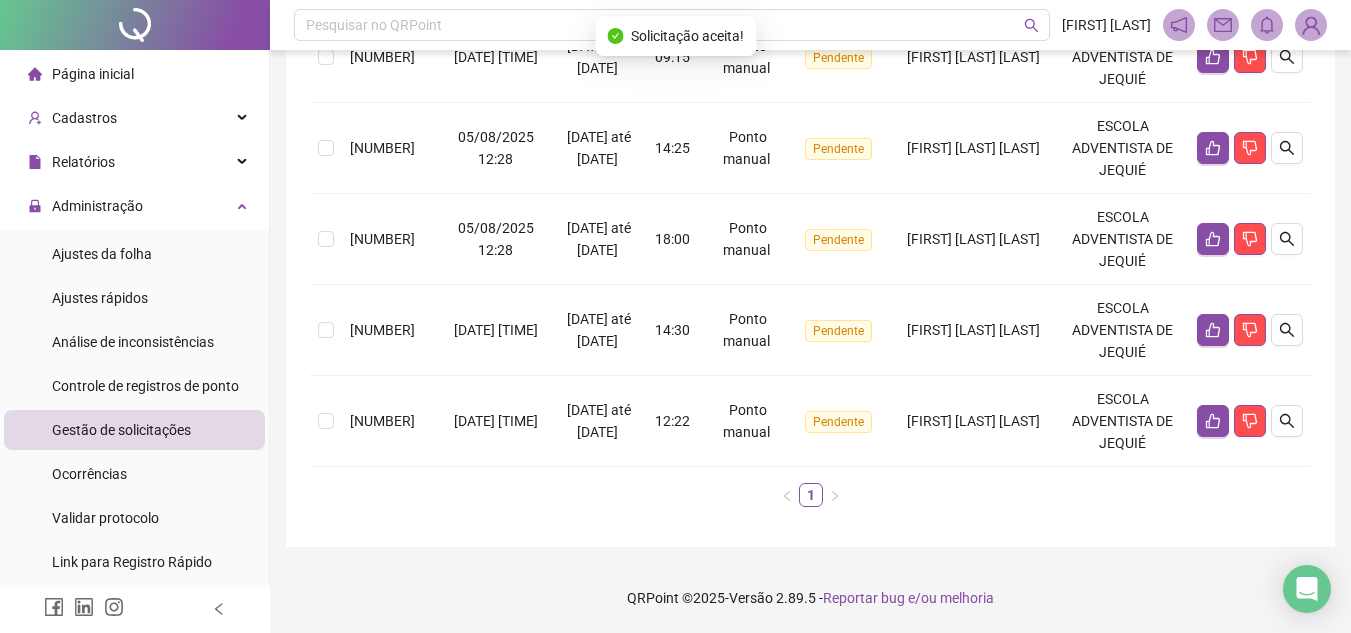 scroll, scrollTop: 604, scrollLeft: 0, axis: vertical 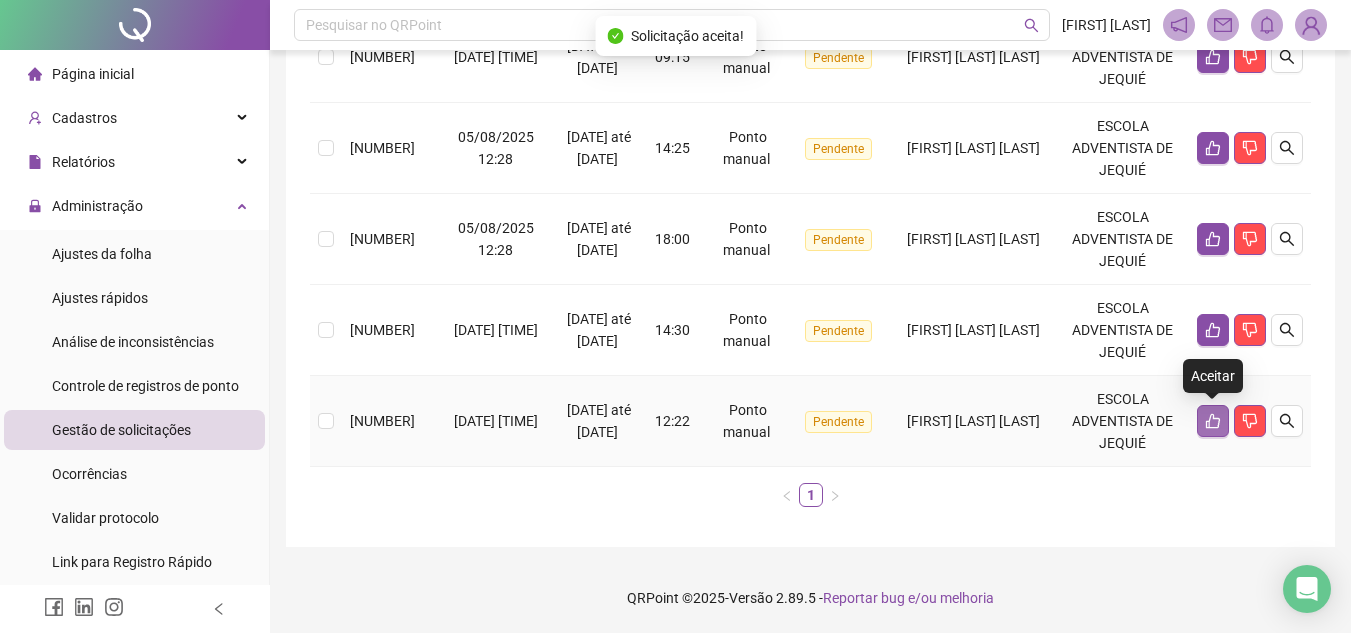 click at bounding box center [1213, 421] 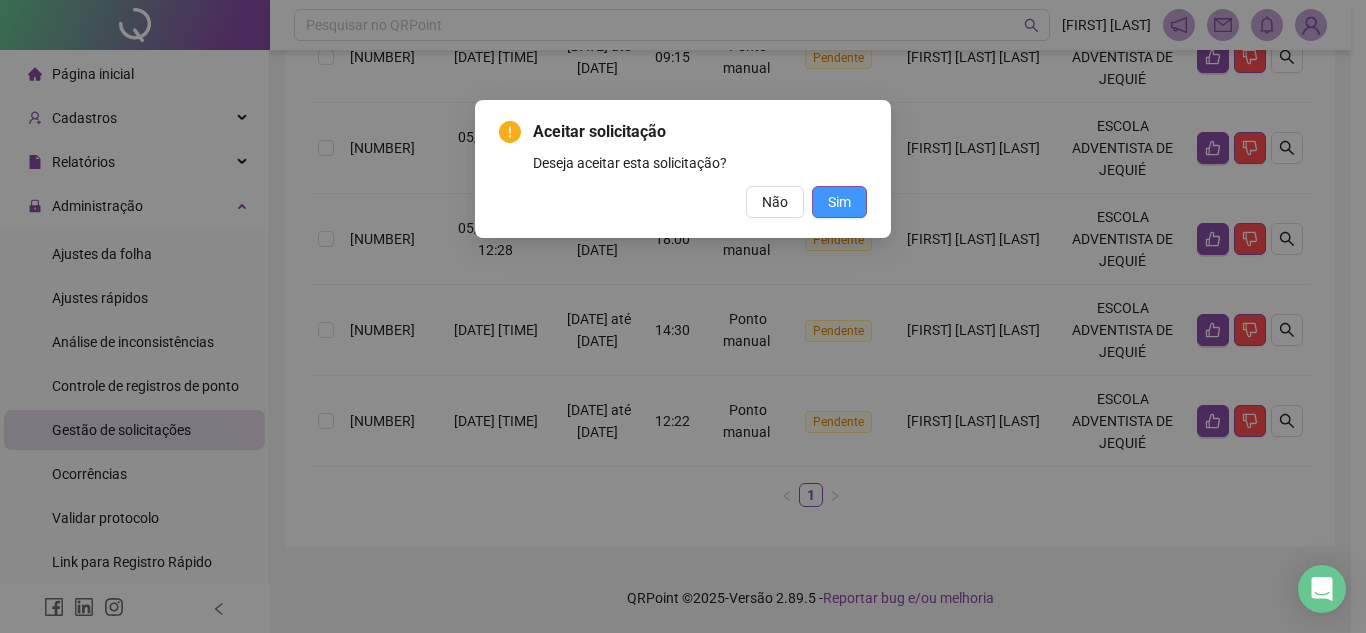 click on "Sim" at bounding box center [839, 202] 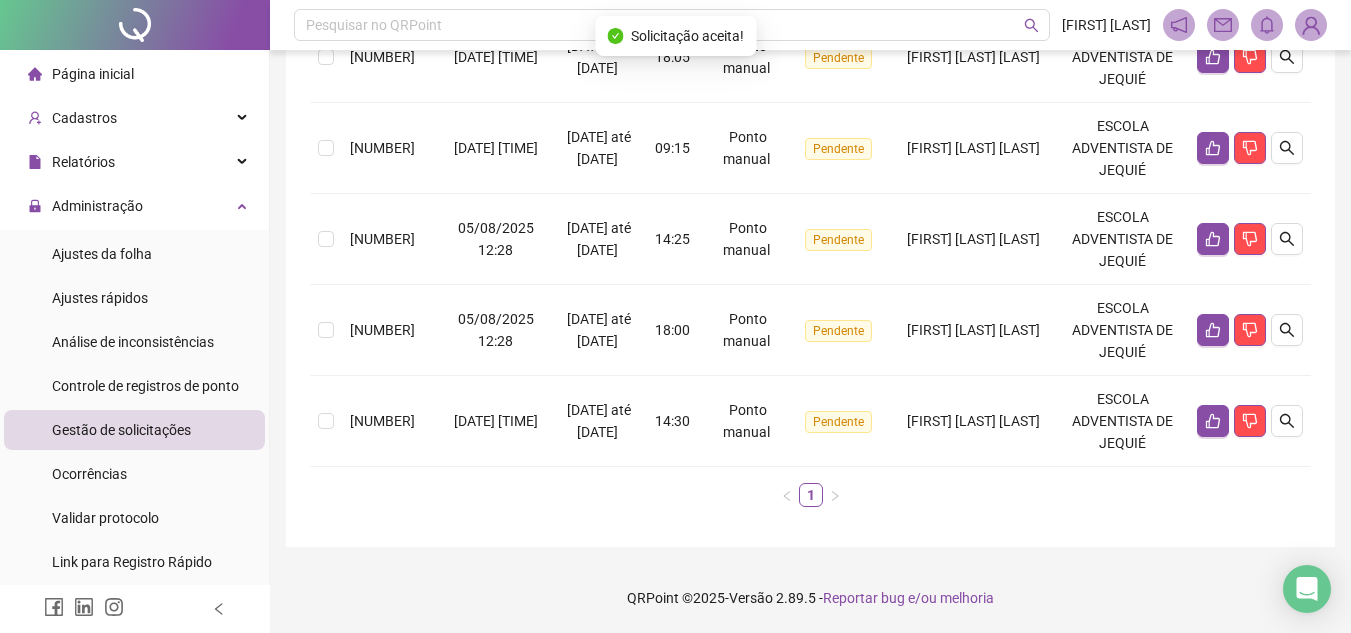 scroll, scrollTop: 513, scrollLeft: 0, axis: vertical 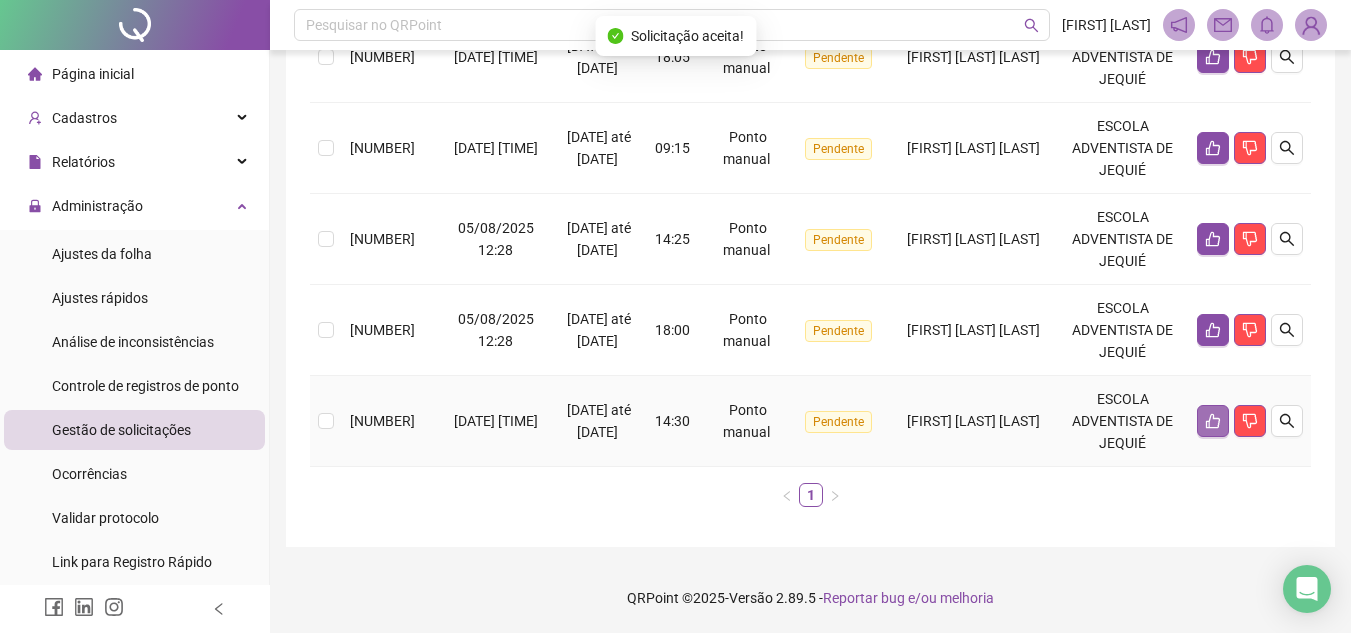 click 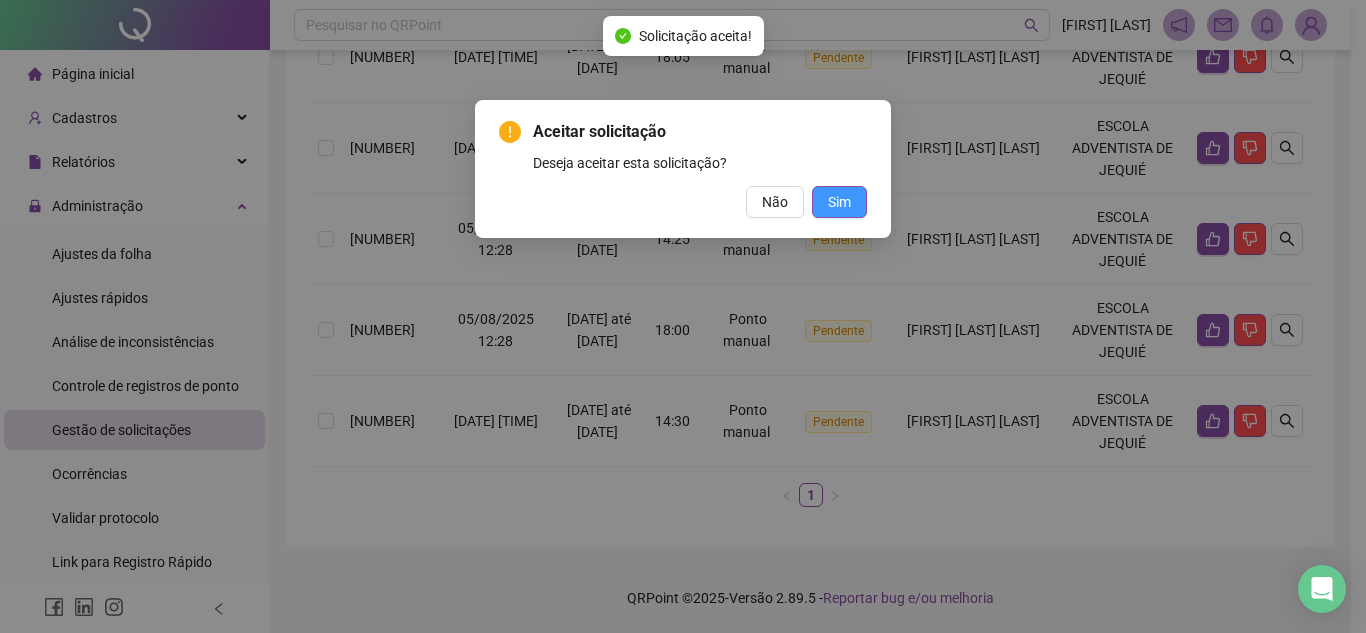 click on "Sim" at bounding box center [839, 202] 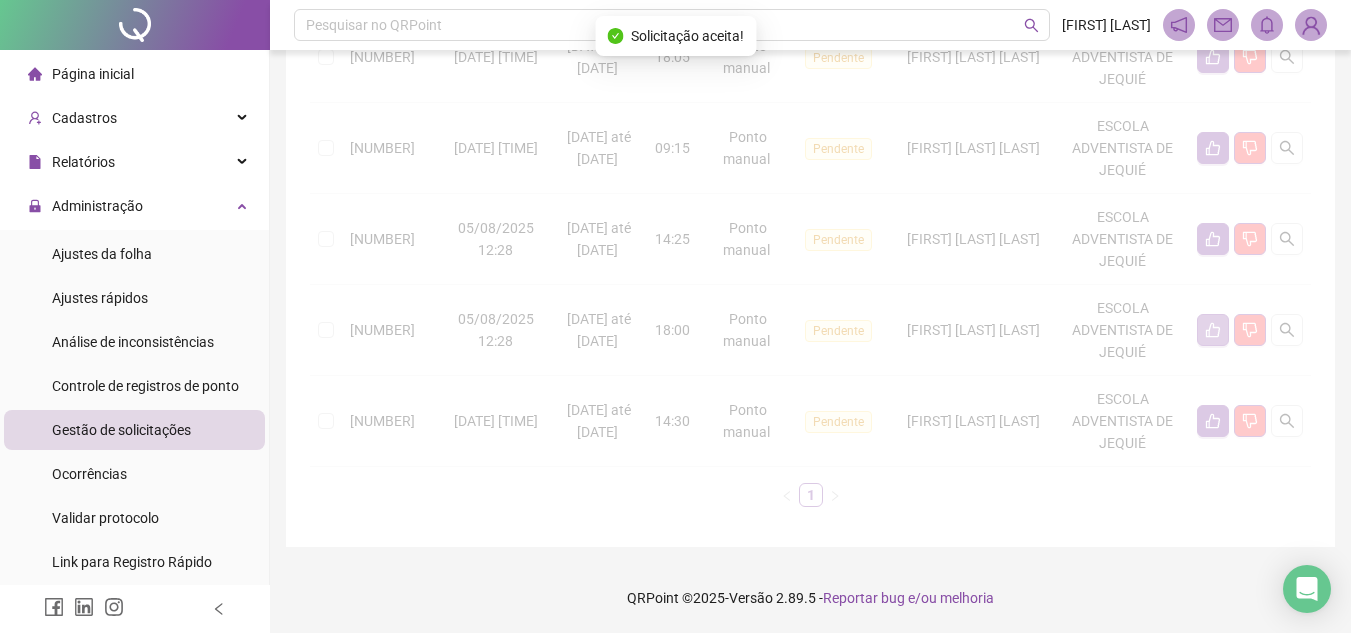 scroll, scrollTop: 422, scrollLeft: 0, axis: vertical 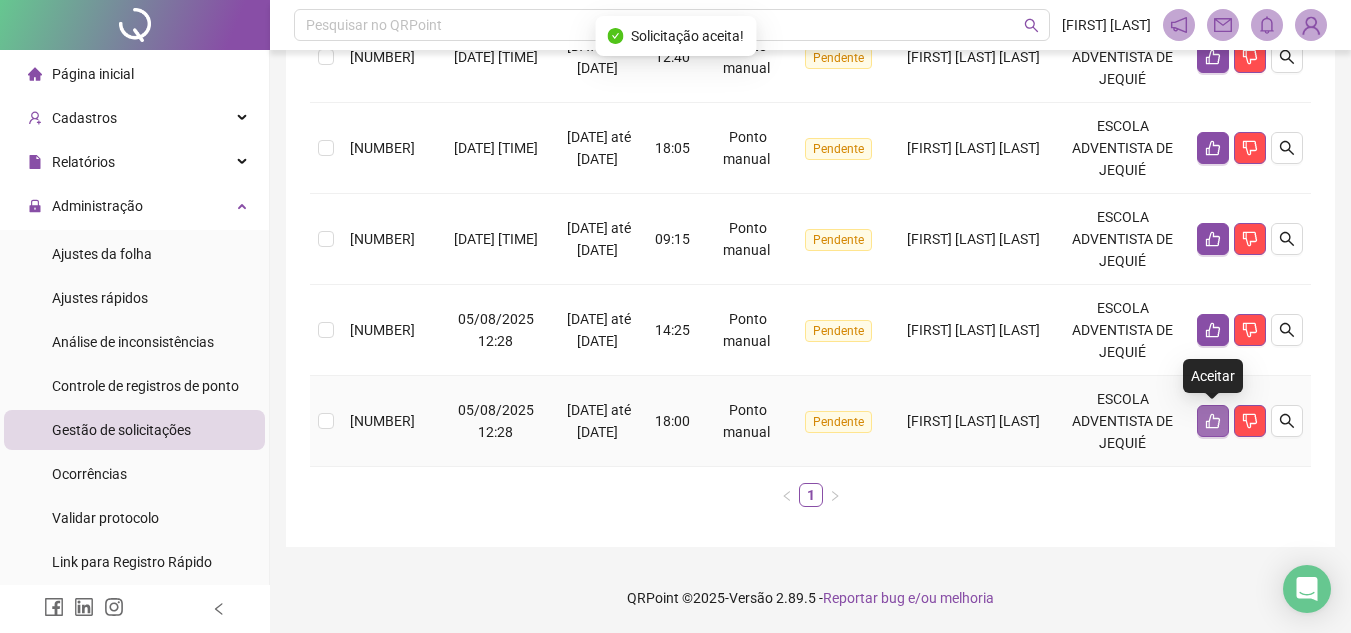 click 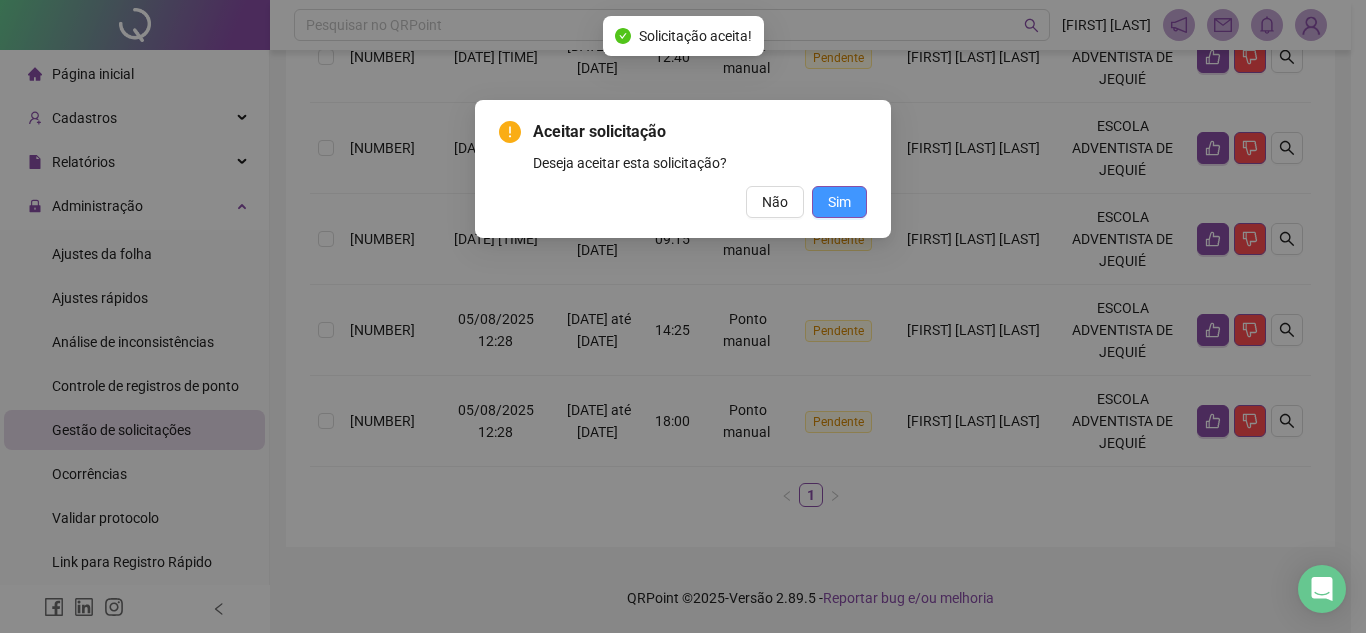 click on "Sim" at bounding box center [839, 202] 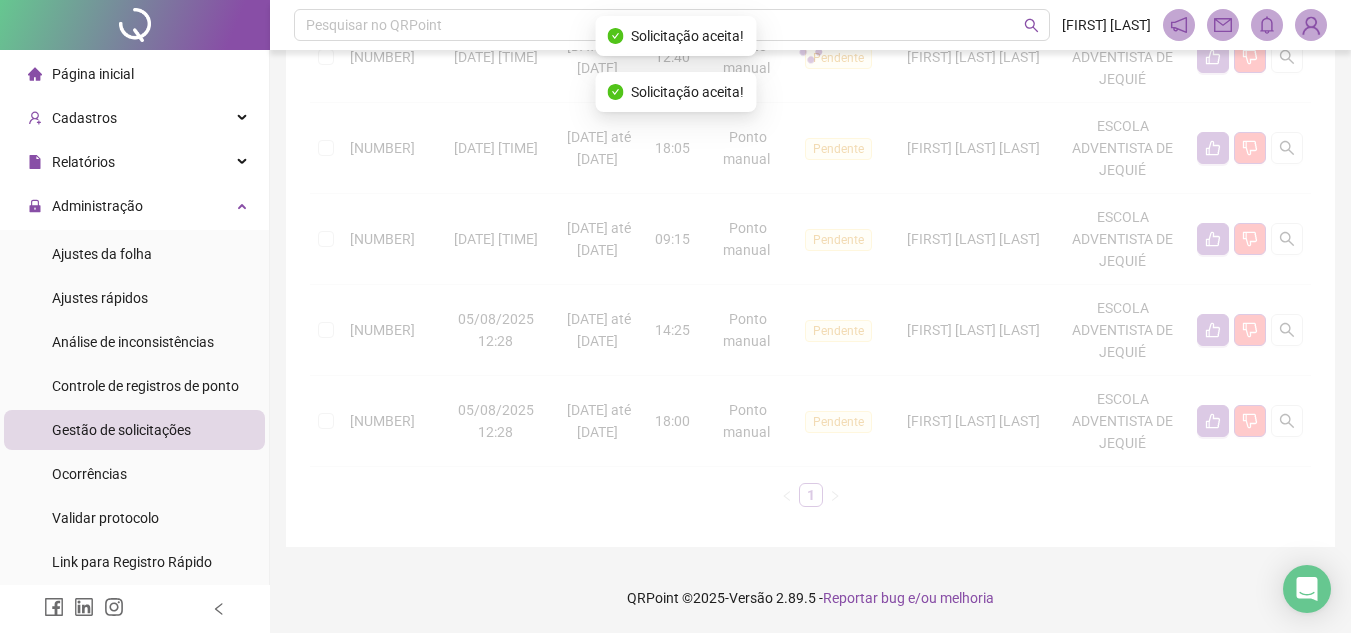 scroll, scrollTop: 331, scrollLeft: 0, axis: vertical 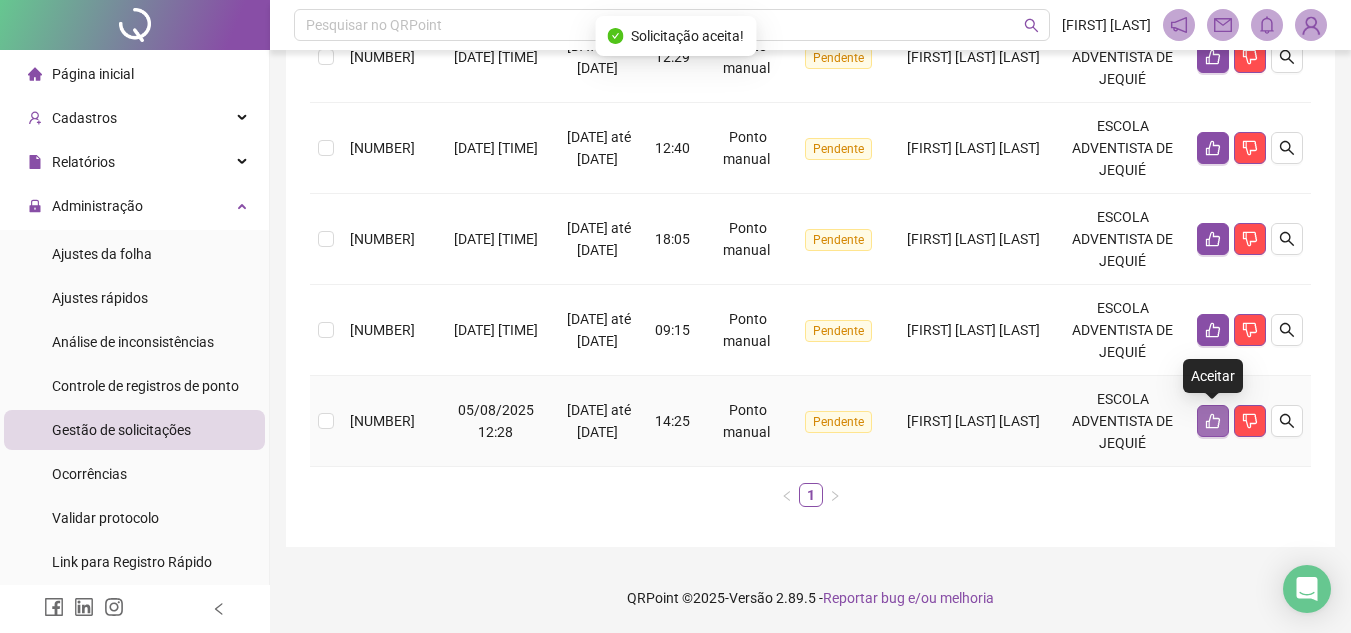 click 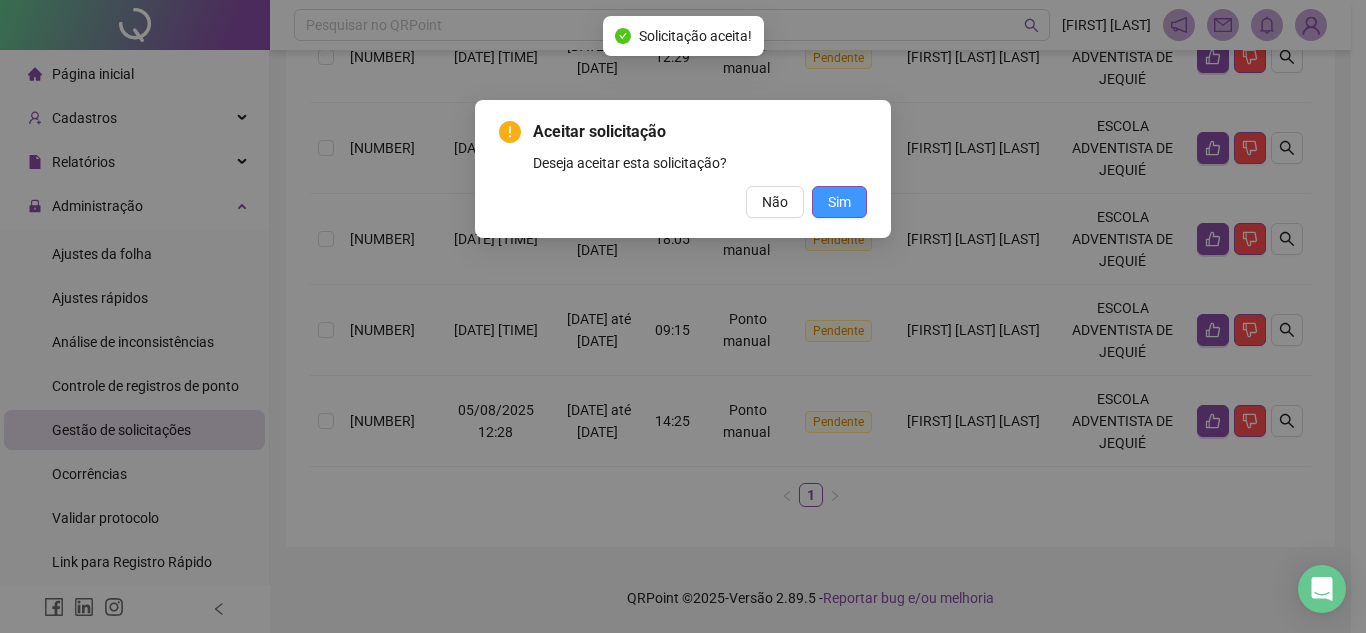 click on "Sim" at bounding box center [839, 202] 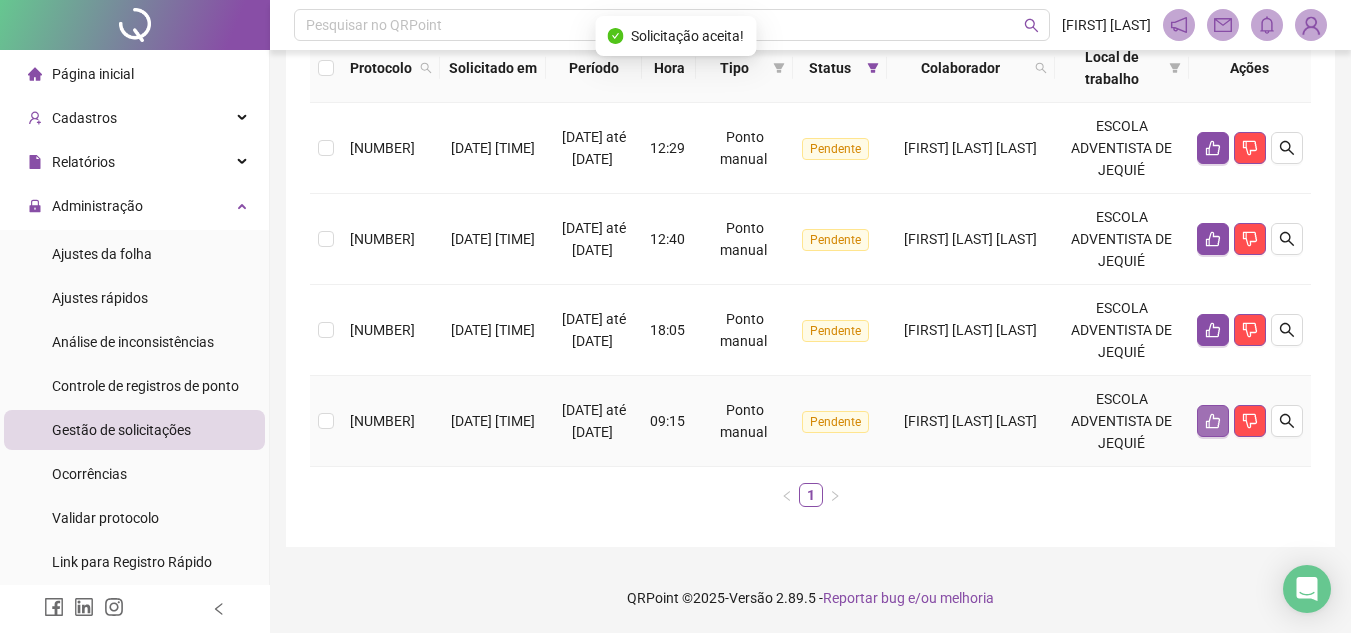 scroll, scrollTop: 240, scrollLeft: 0, axis: vertical 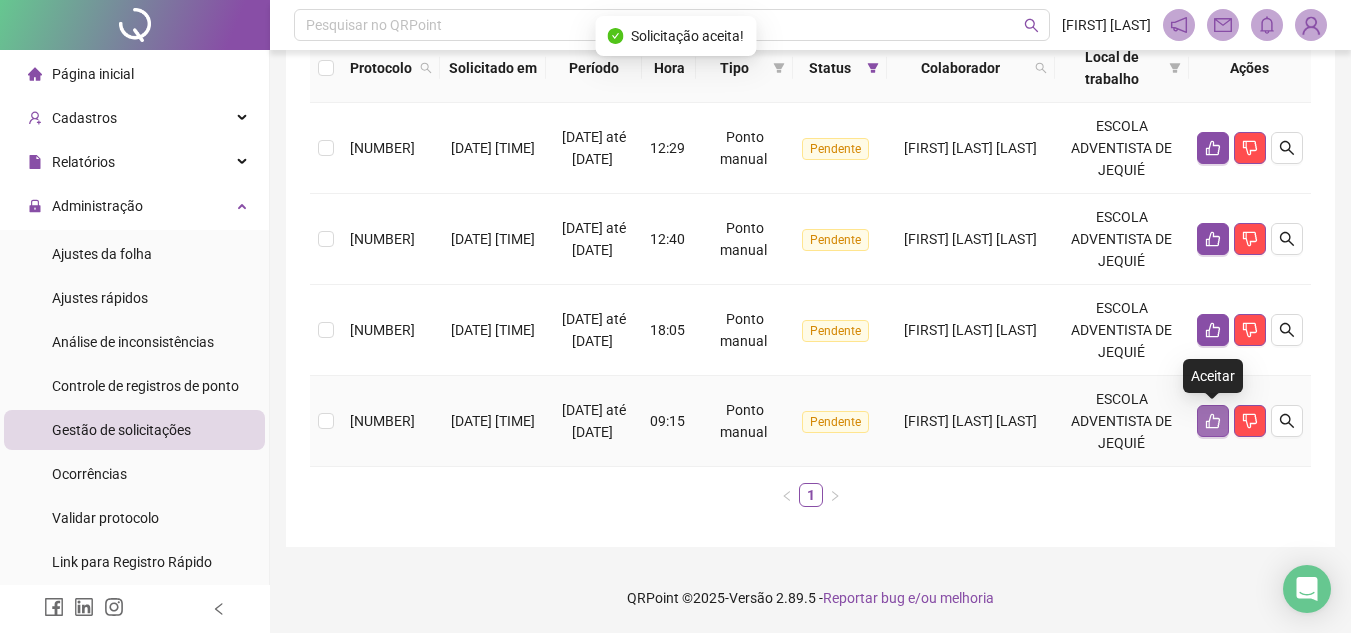 click 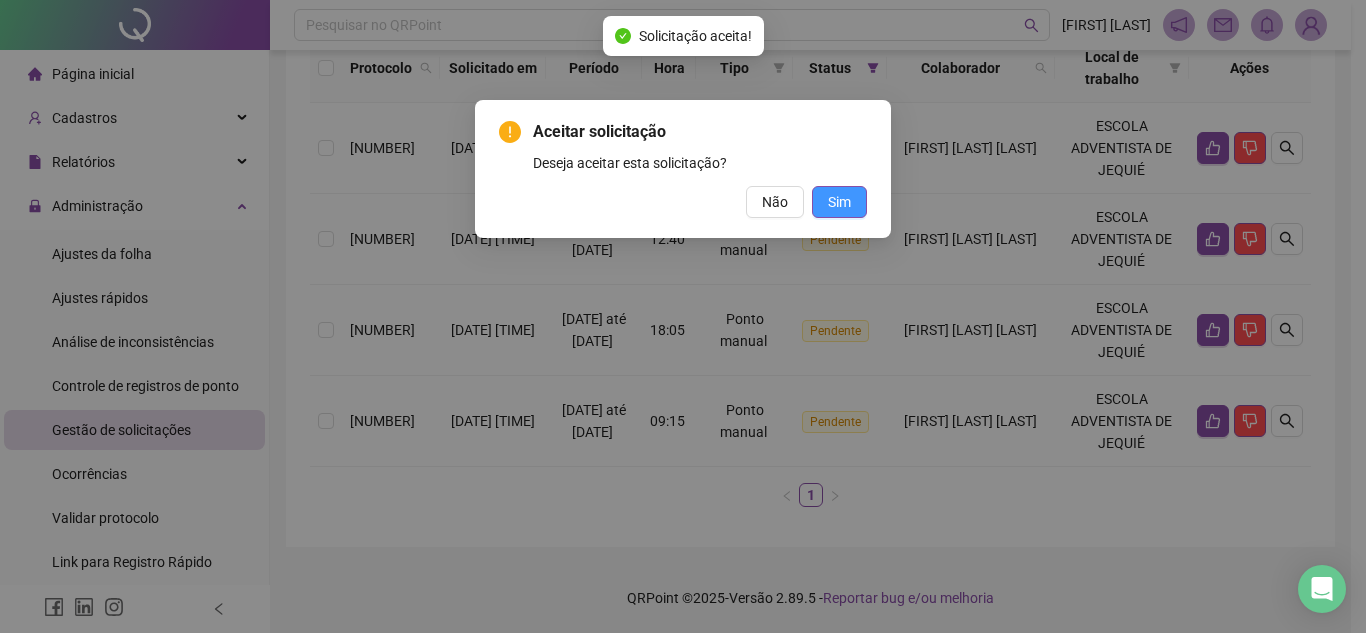 click on "Sim" at bounding box center [839, 202] 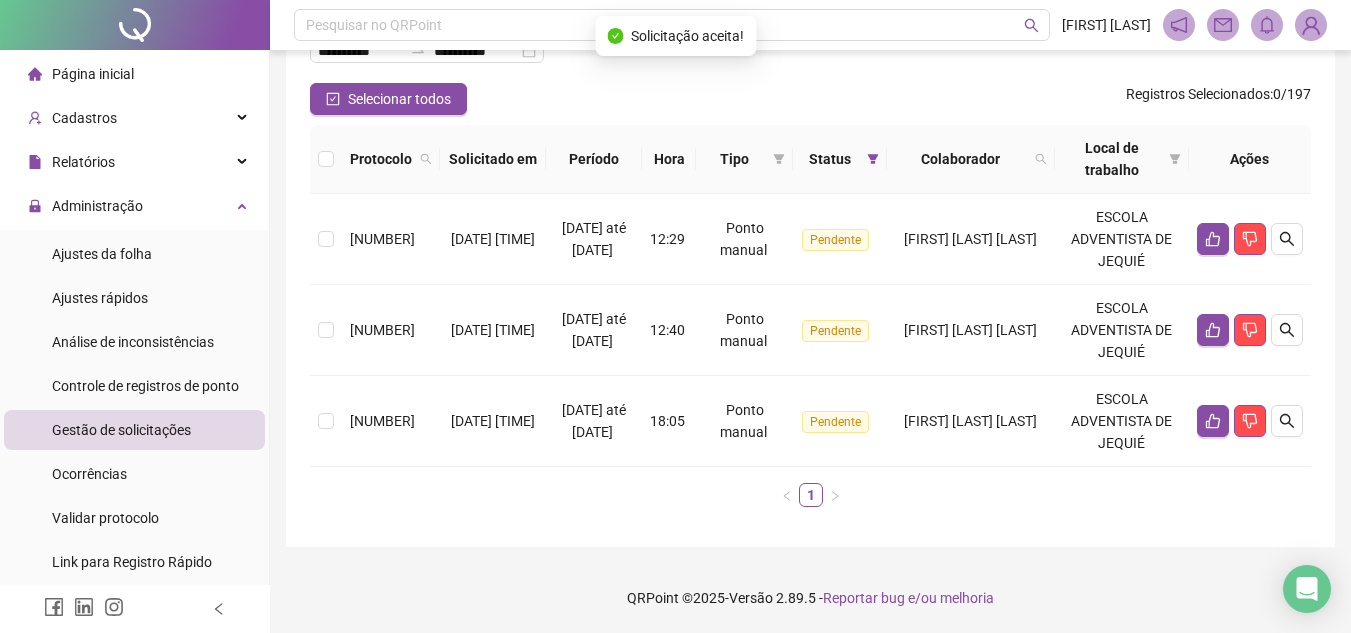 scroll, scrollTop: 149, scrollLeft: 0, axis: vertical 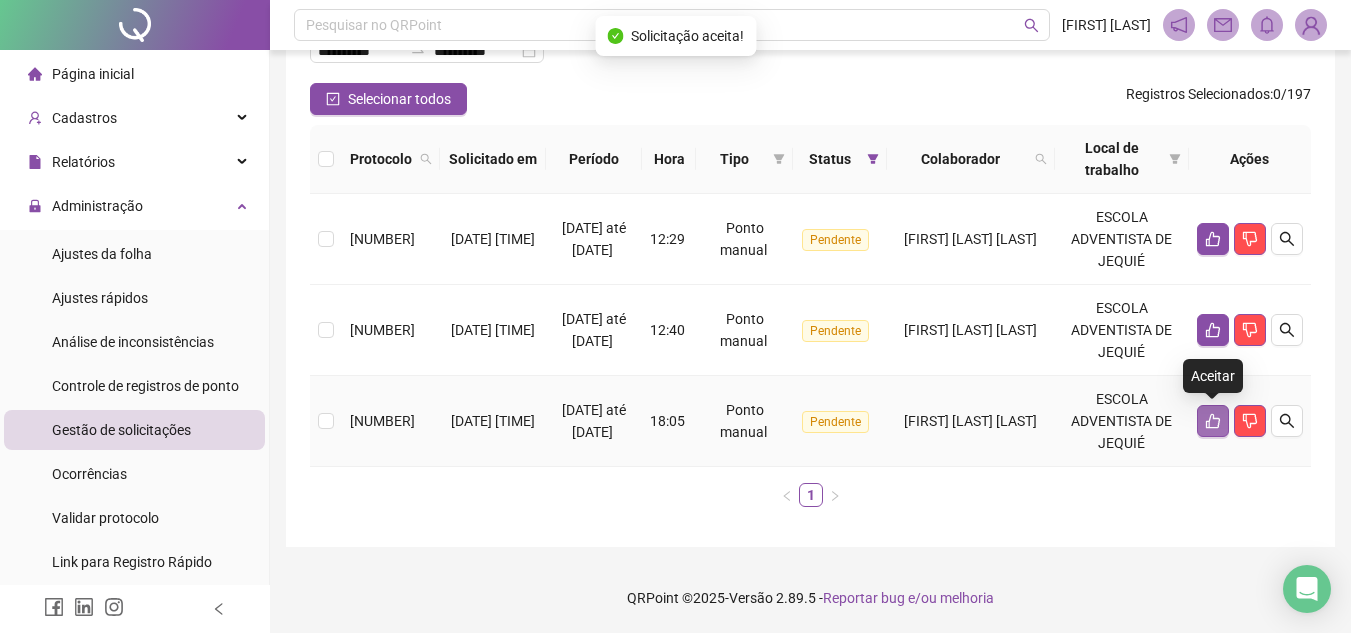 click 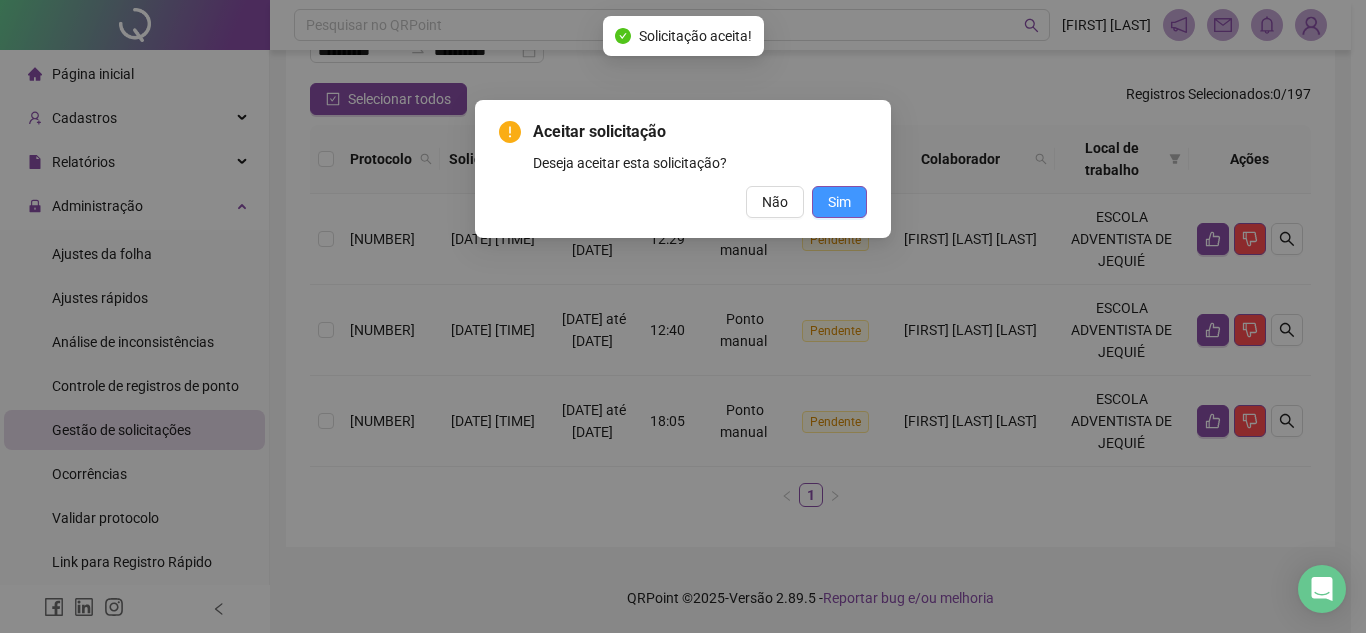 click on "Sim" at bounding box center [839, 202] 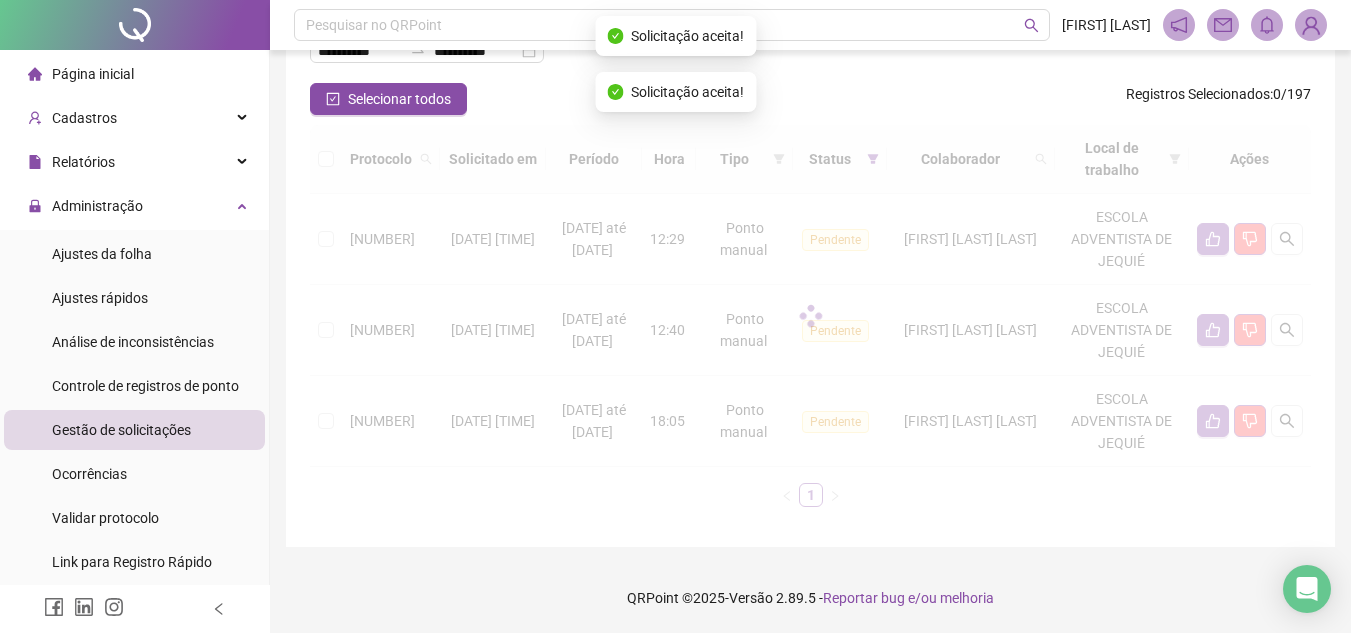 scroll, scrollTop: 58, scrollLeft: 0, axis: vertical 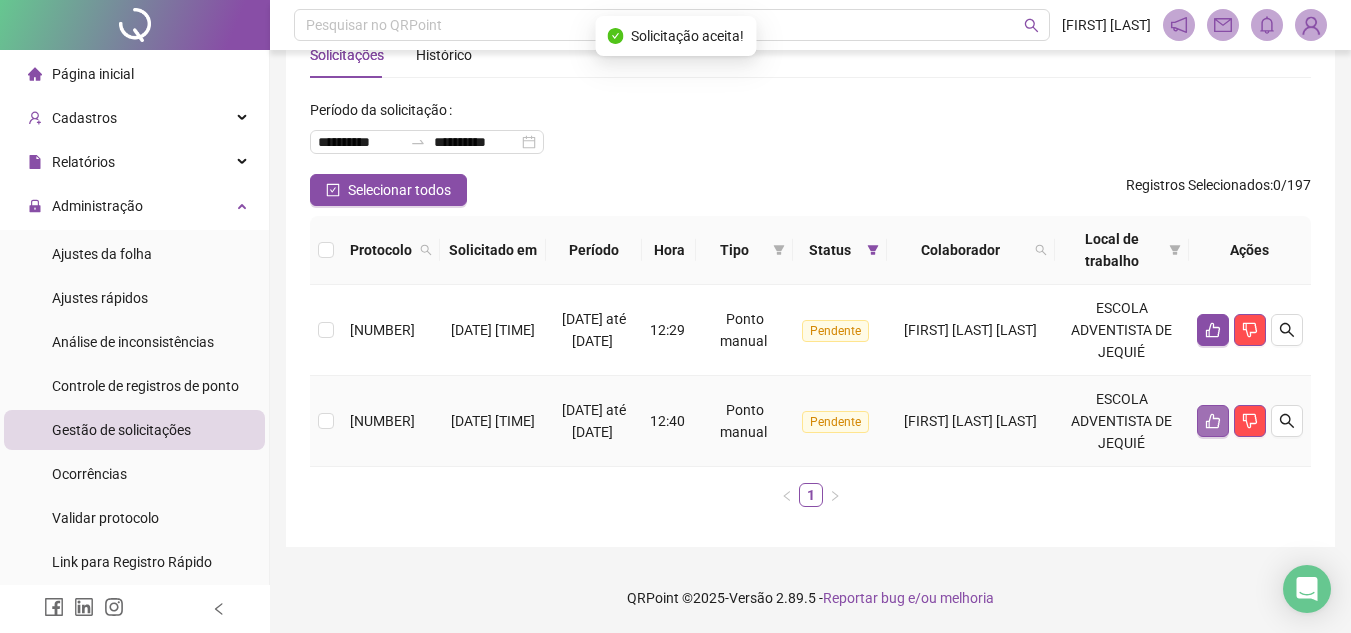 click at bounding box center (1213, 421) 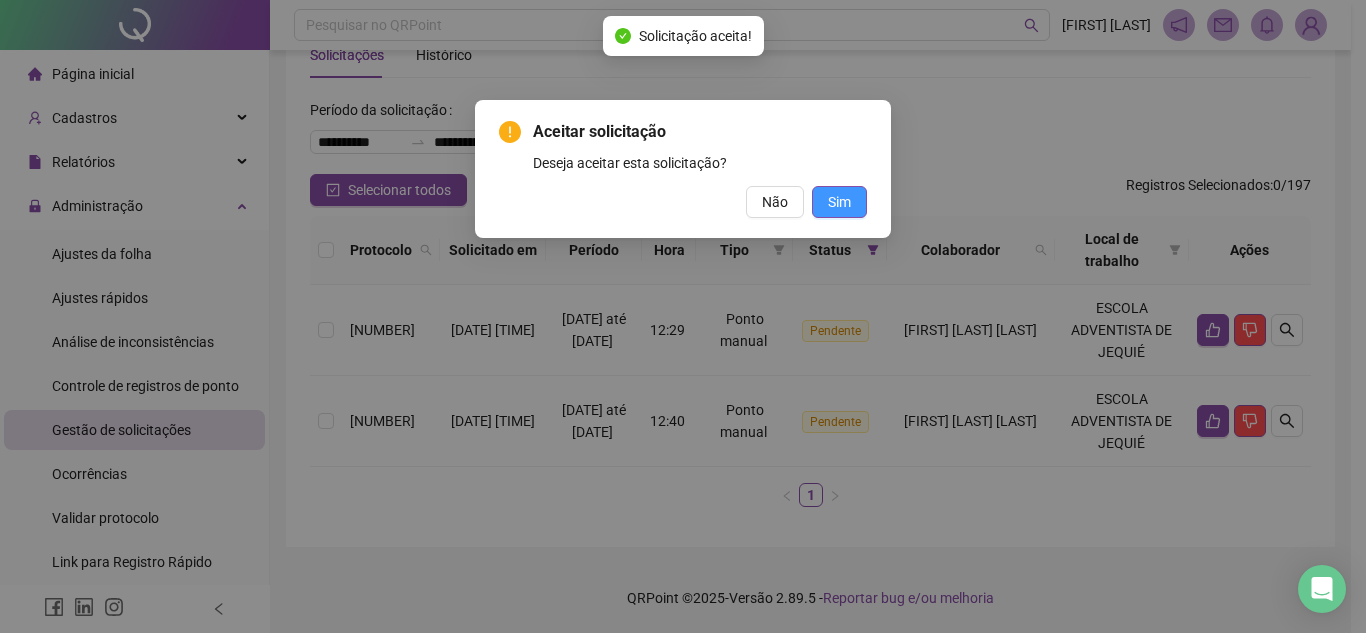click on "Sim" at bounding box center [839, 202] 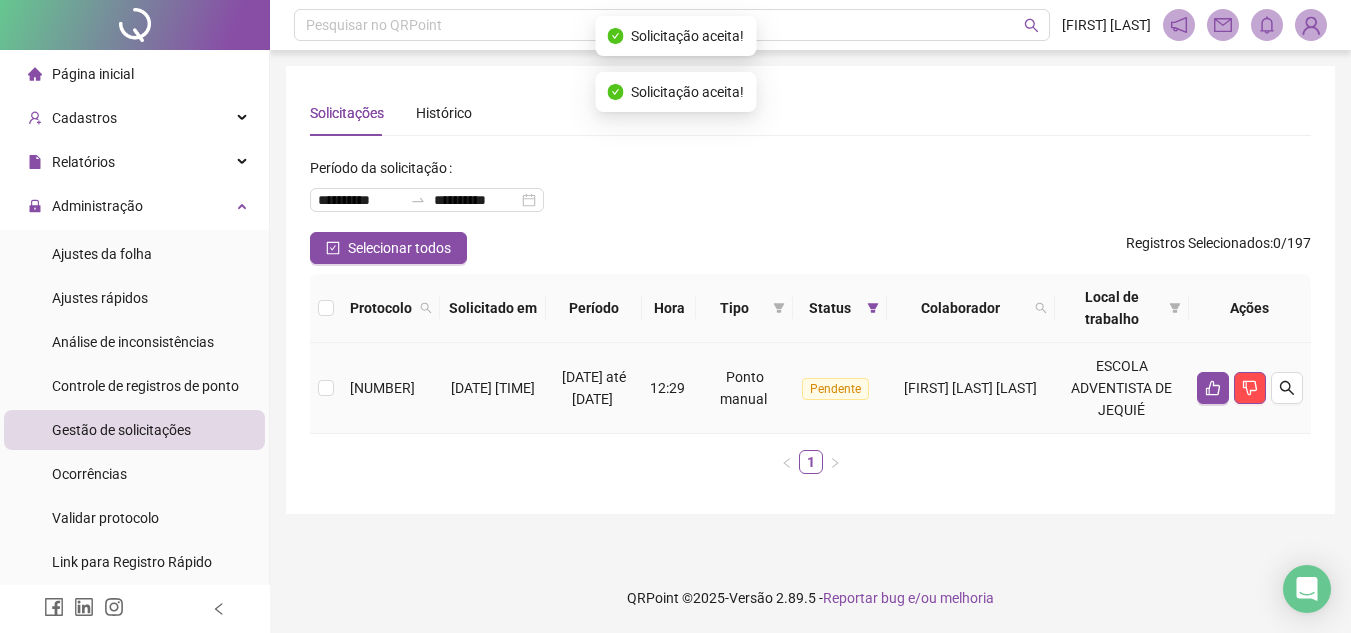 scroll, scrollTop: 0, scrollLeft: 0, axis: both 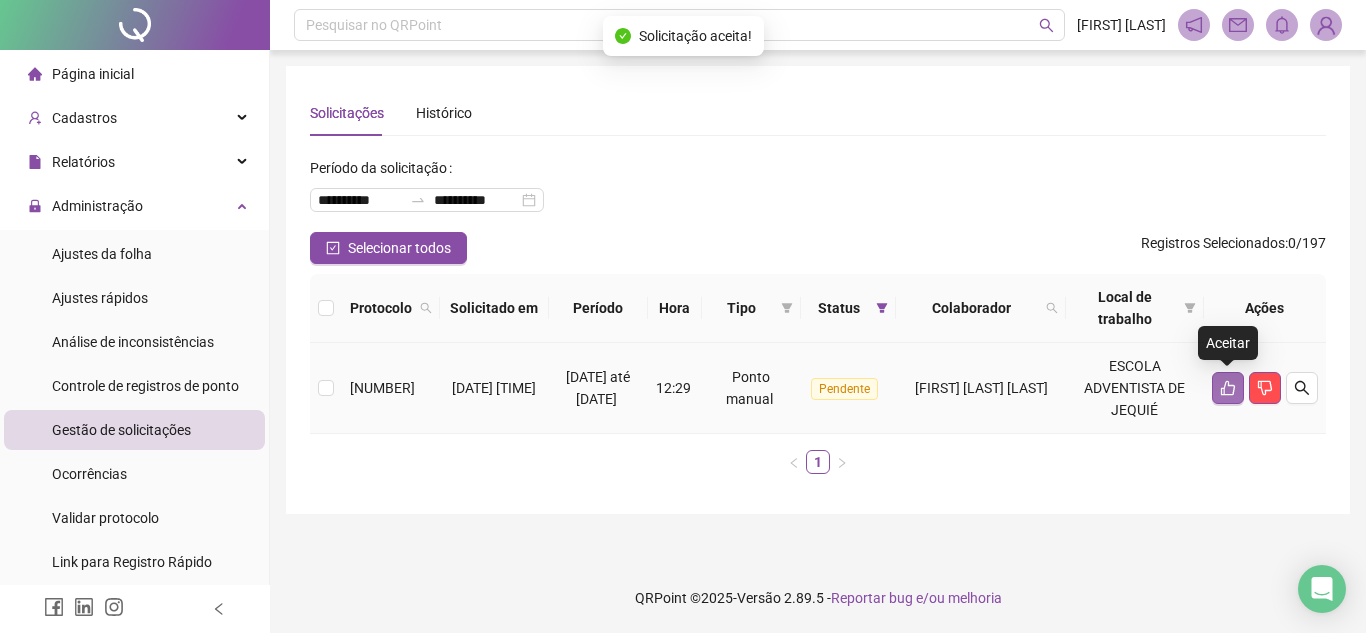 click 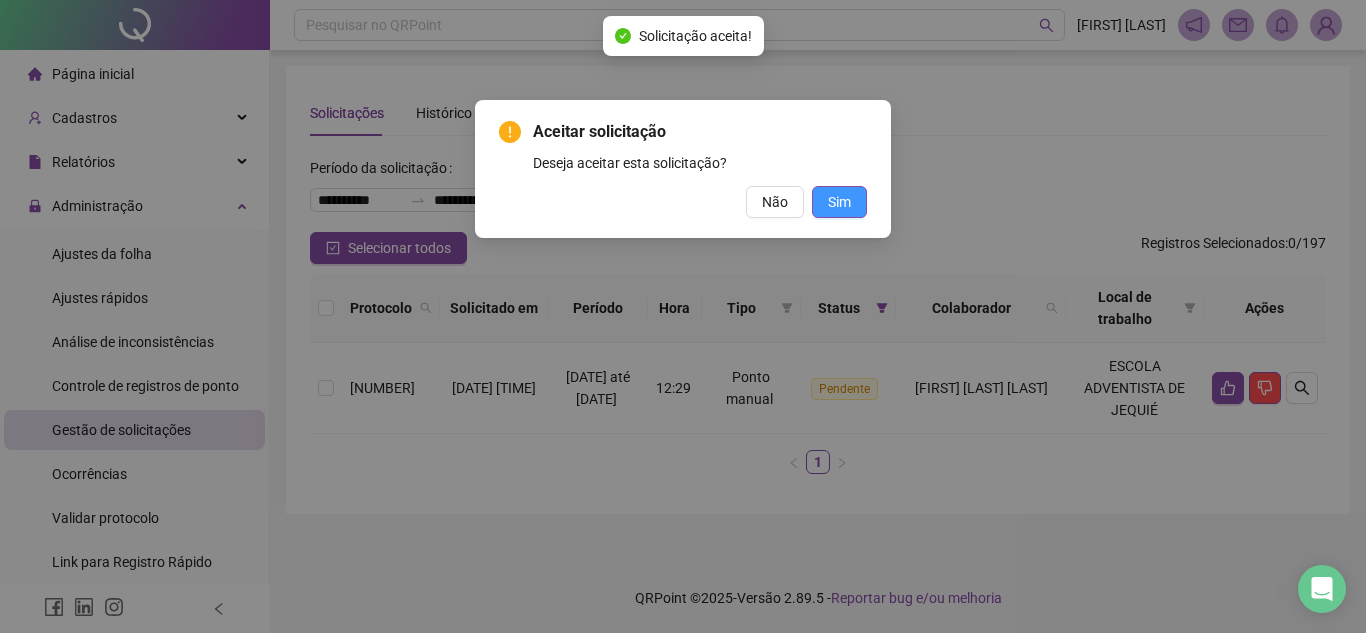 click on "Sim" at bounding box center [839, 202] 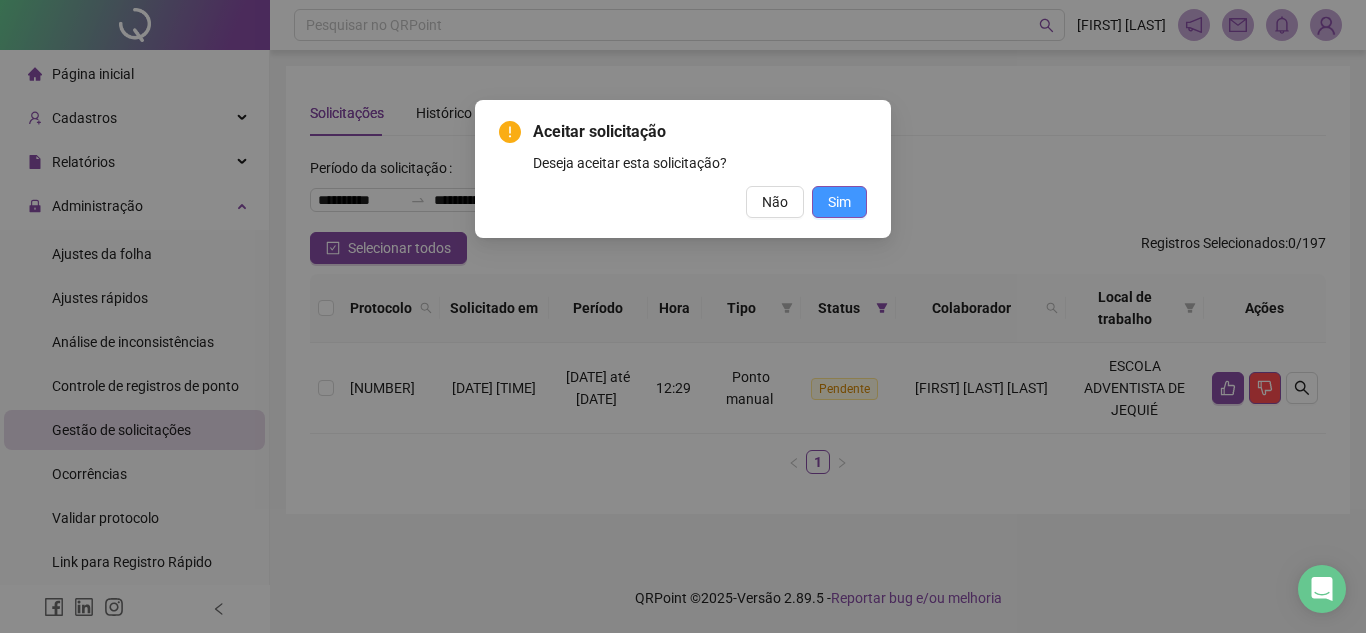 click on "Aceitar solicitação Deseja aceitar esta solicitação? Não Sim" at bounding box center (683, 316) 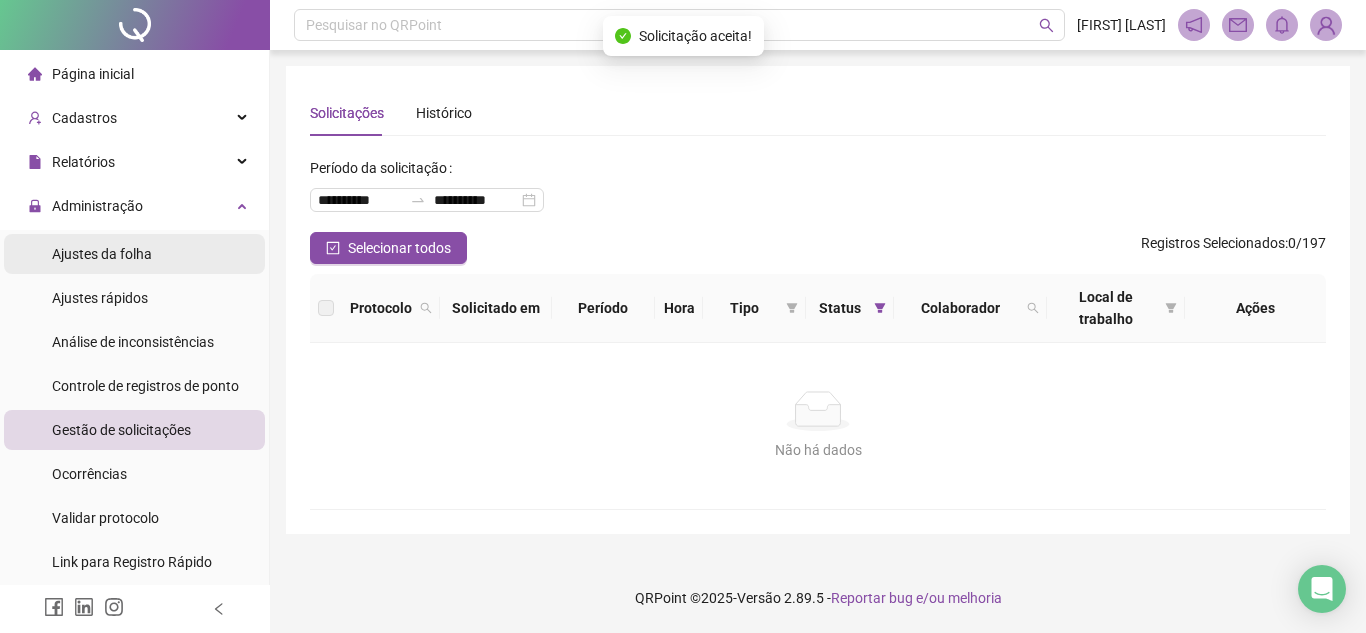 click on "Ajustes da folha" at bounding box center [102, 254] 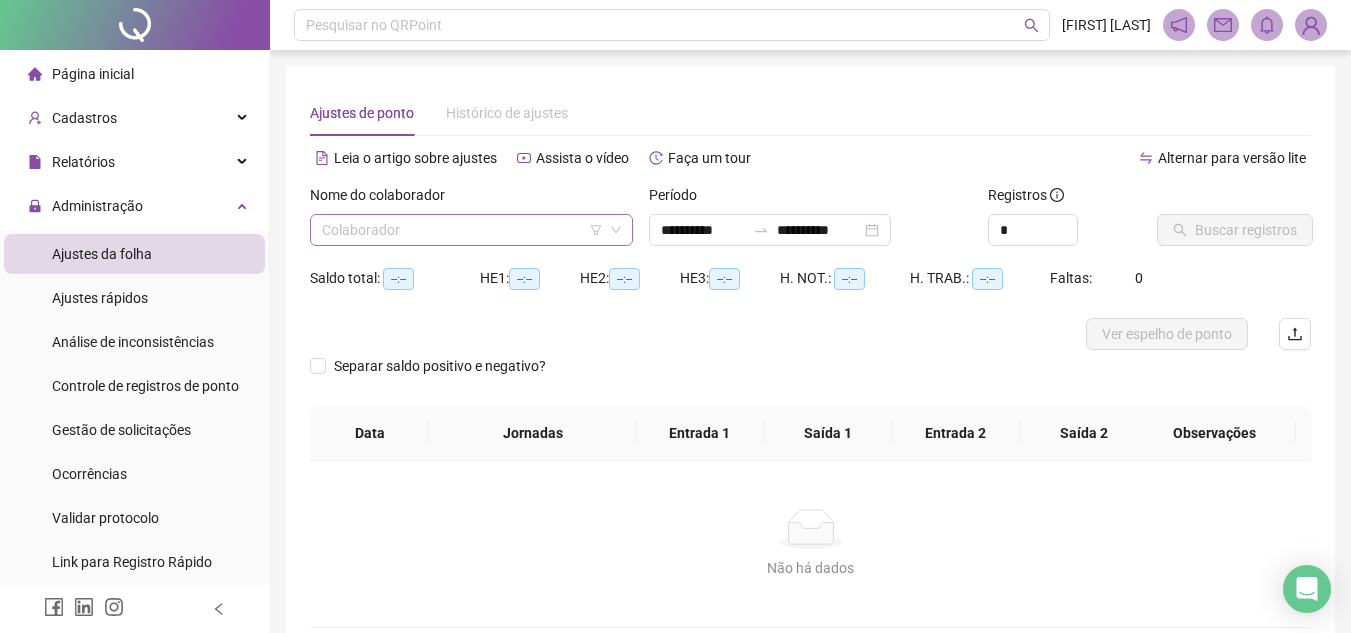 click at bounding box center (462, 230) 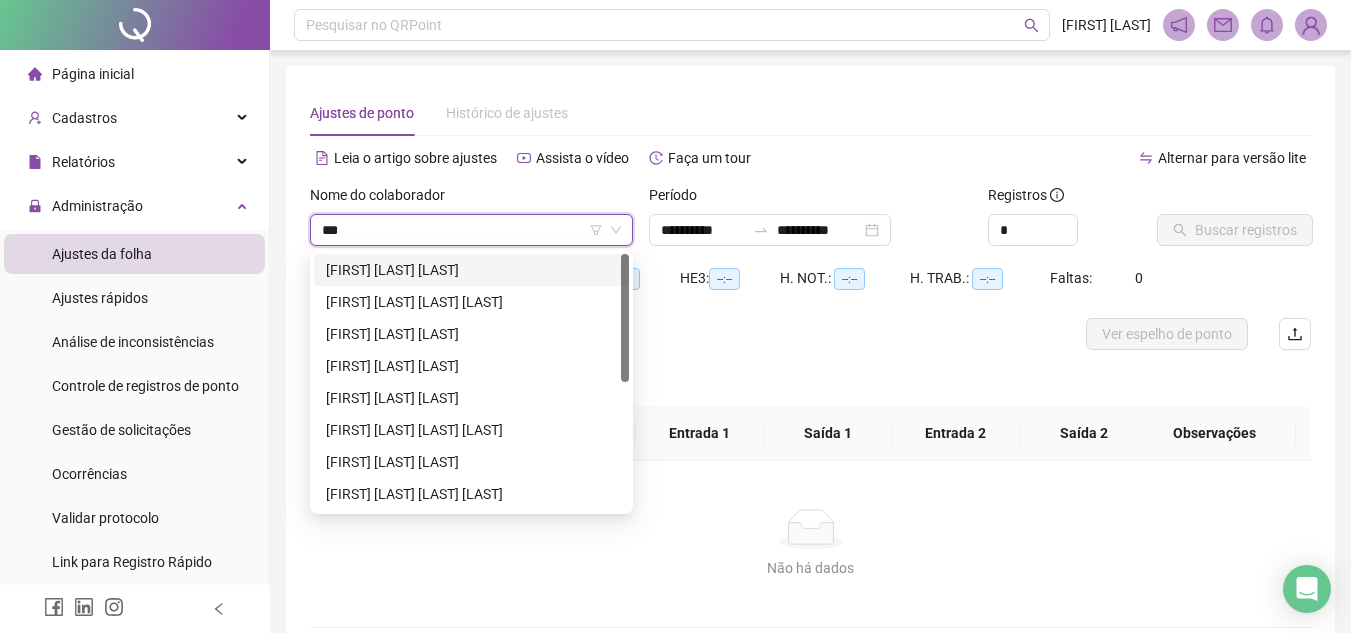 type on "****" 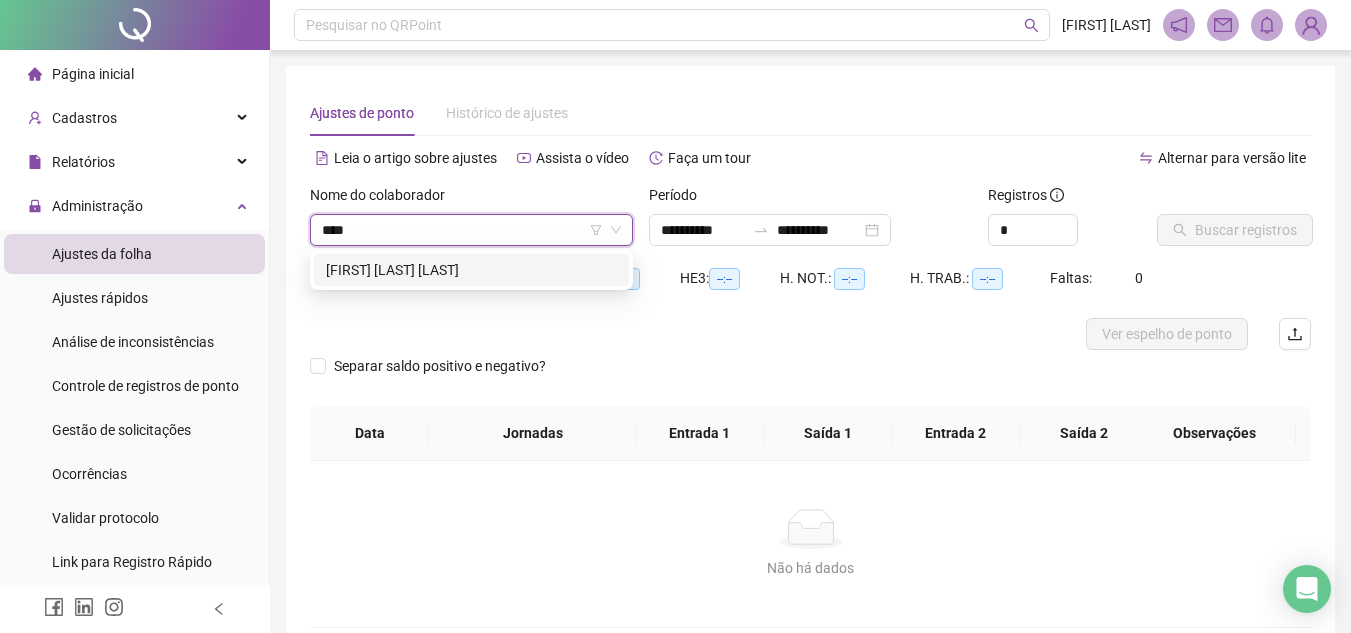type 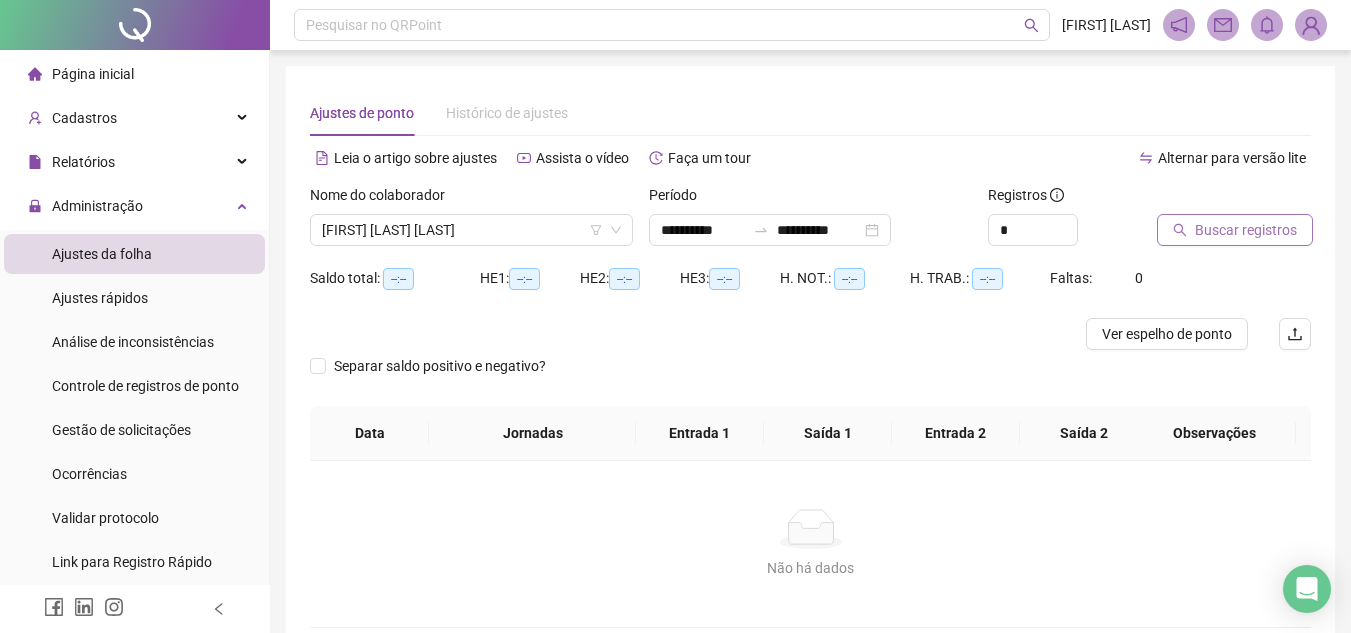 click on "Buscar registros" at bounding box center [1246, 230] 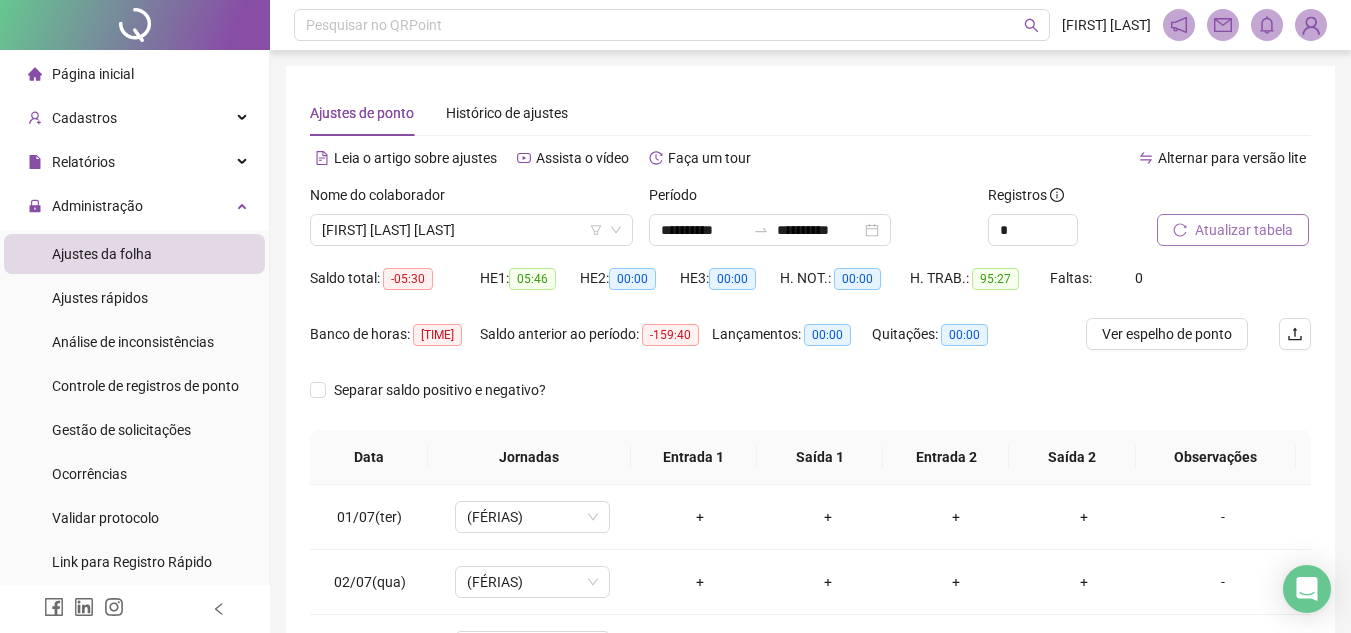 click on "Atualizar tabela" at bounding box center [1244, 230] 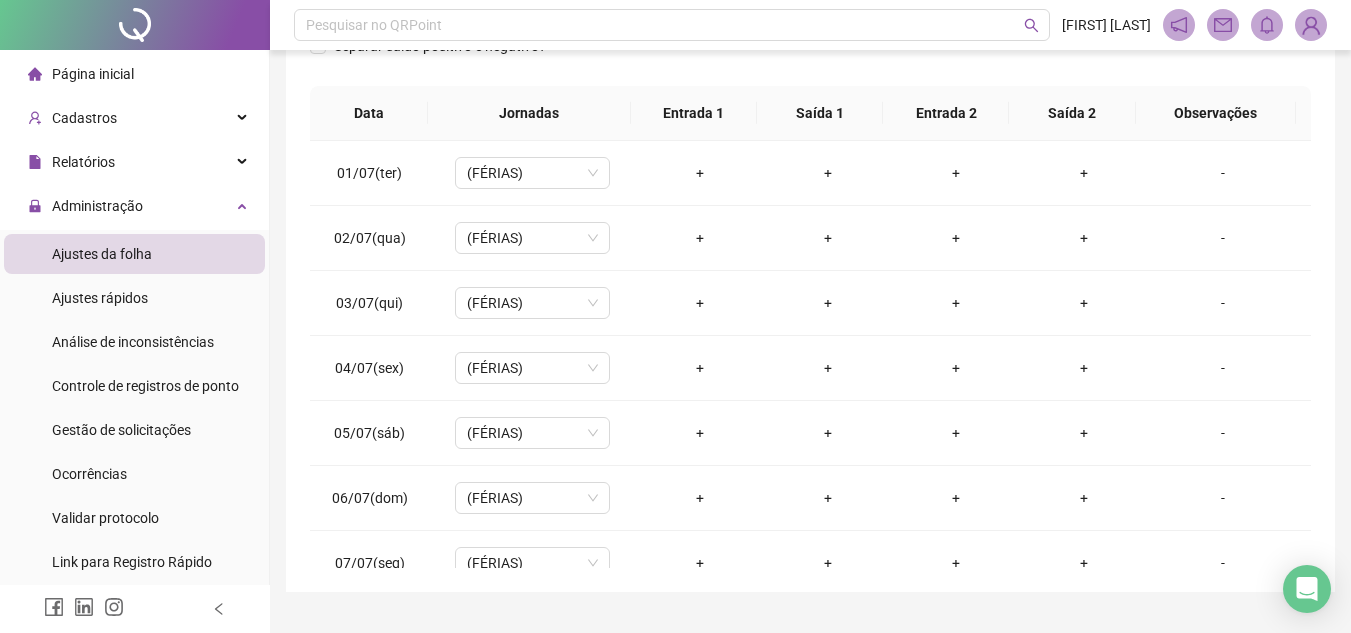 scroll, scrollTop: 367, scrollLeft: 0, axis: vertical 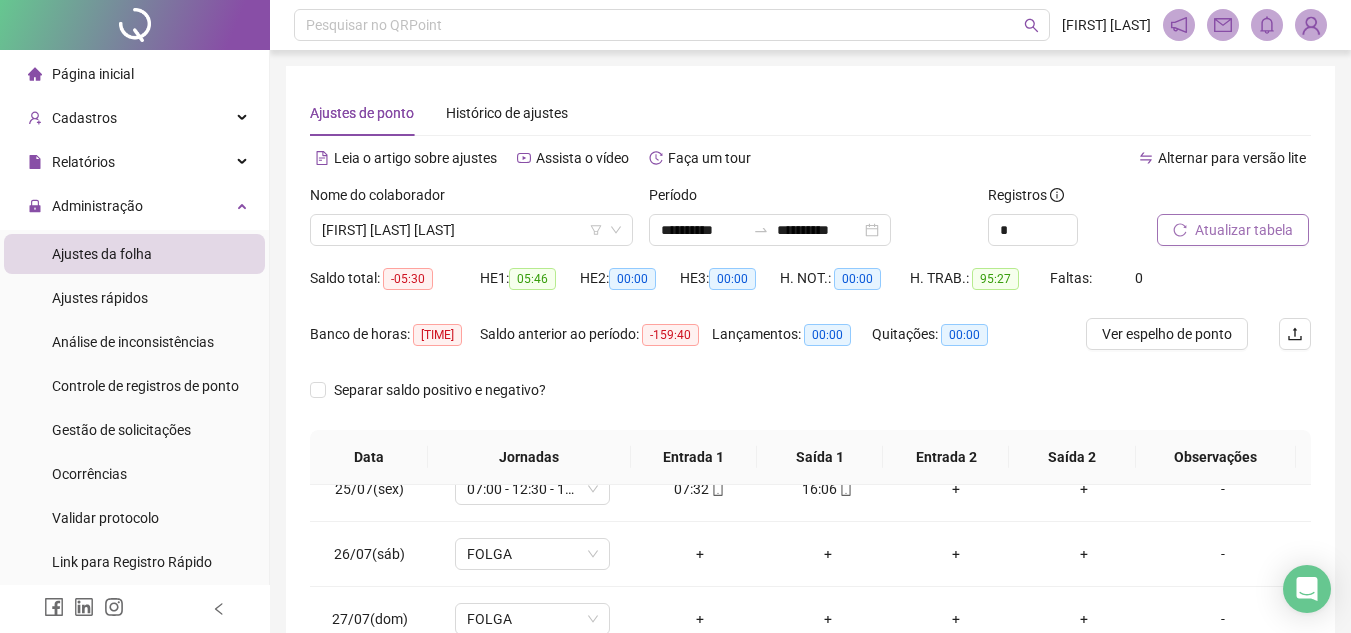 click on "Atualizar tabela" at bounding box center [1233, 230] 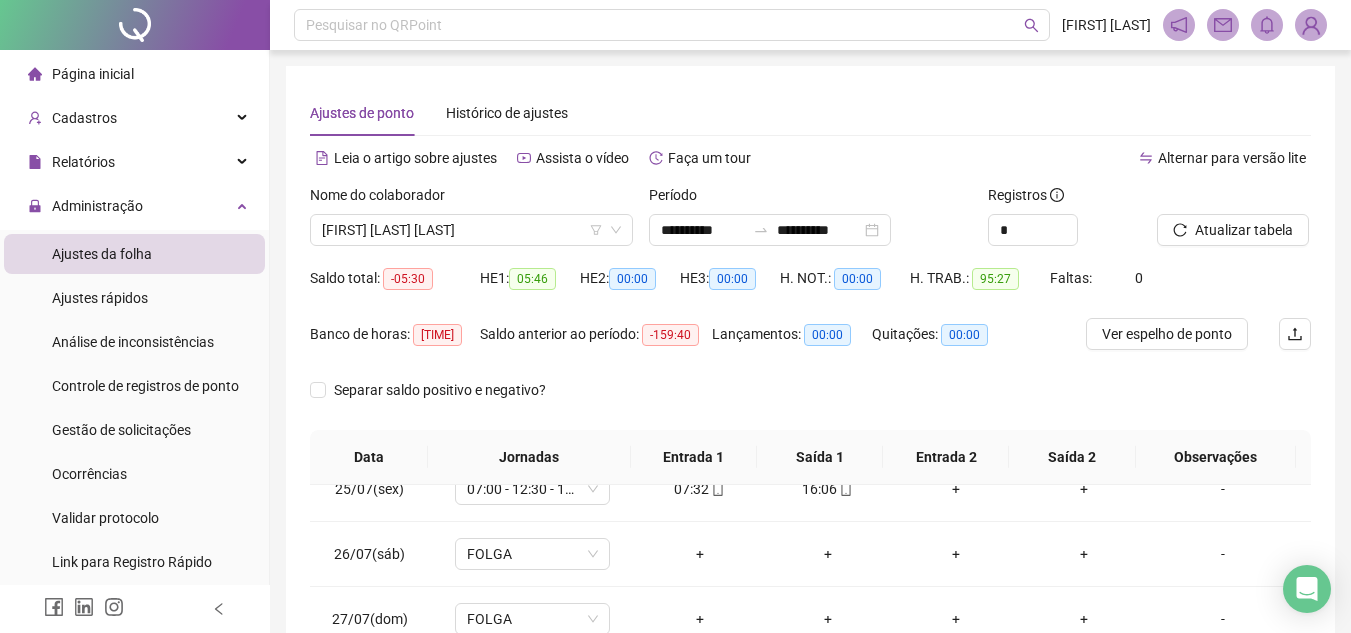 scroll, scrollTop: 389, scrollLeft: 0, axis: vertical 